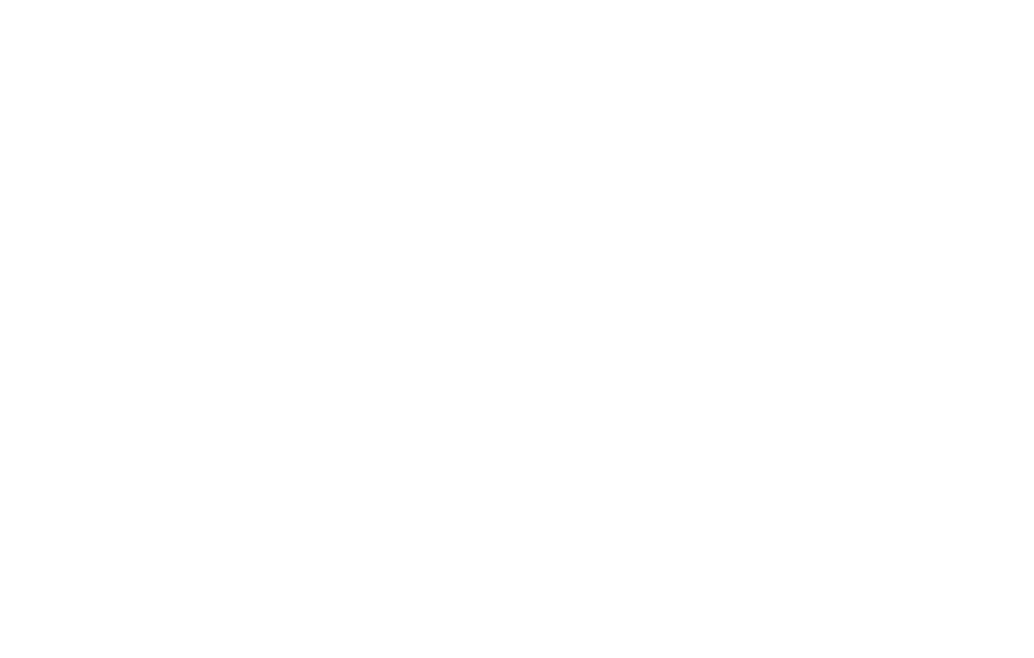 scroll, scrollTop: 0, scrollLeft: 0, axis: both 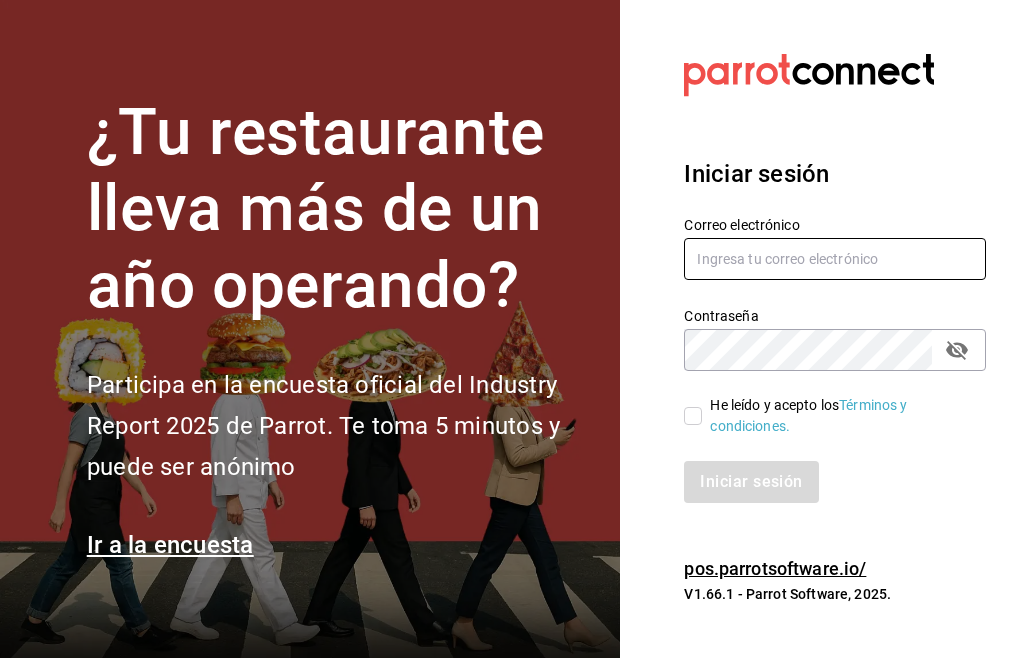 type on "mochomos.puebla@grupocosteno.com" 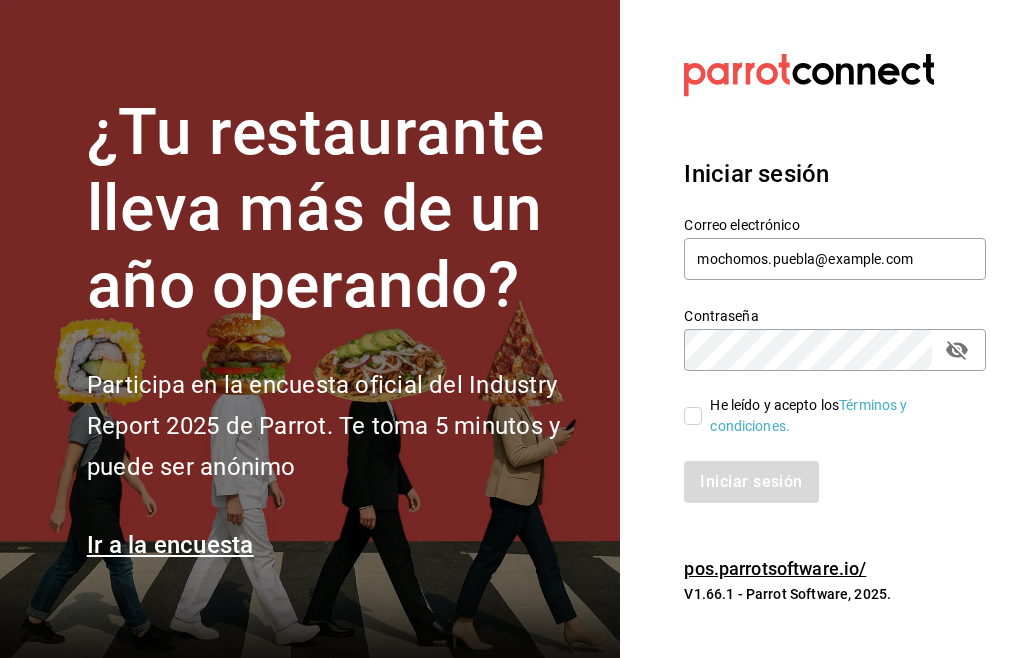click on "He leído y acepto los  Términos y condiciones." at bounding box center [827, 416] 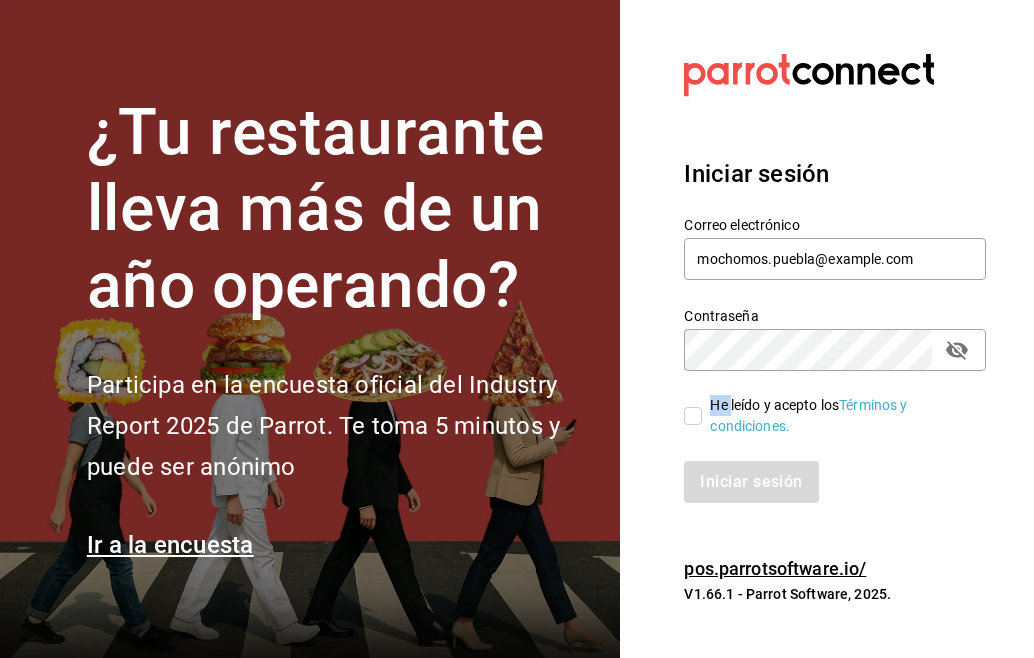 click on "He leído y acepto los  Términos y condiciones." at bounding box center (827, 416) 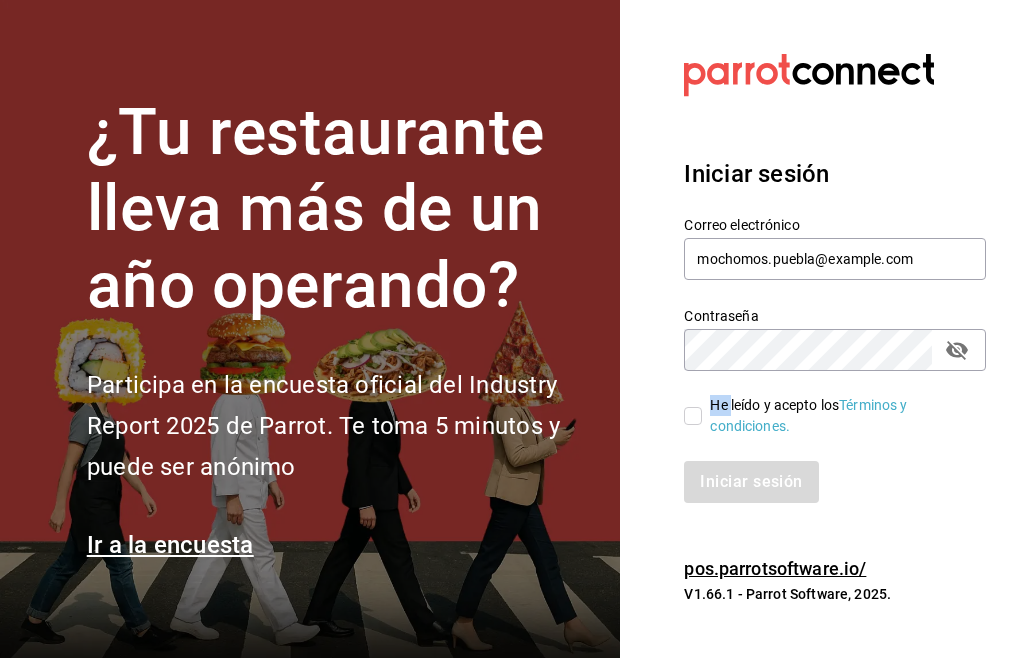click on "He leído y acepto los  Términos y condiciones." at bounding box center [693, 416] 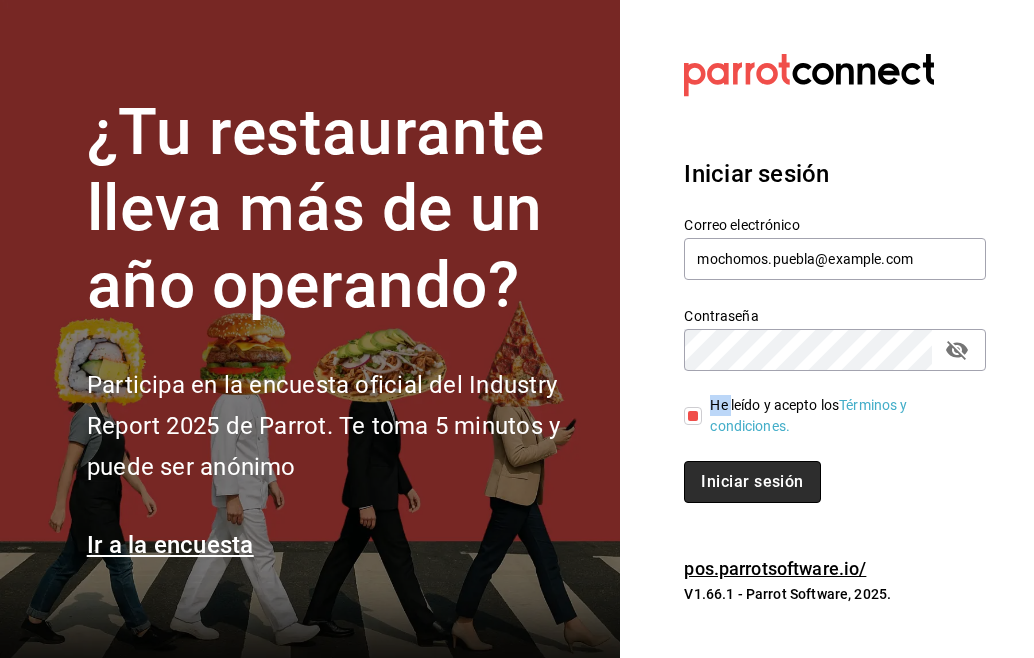 click on "Iniciar sesión" at bounding box center (752, 481) 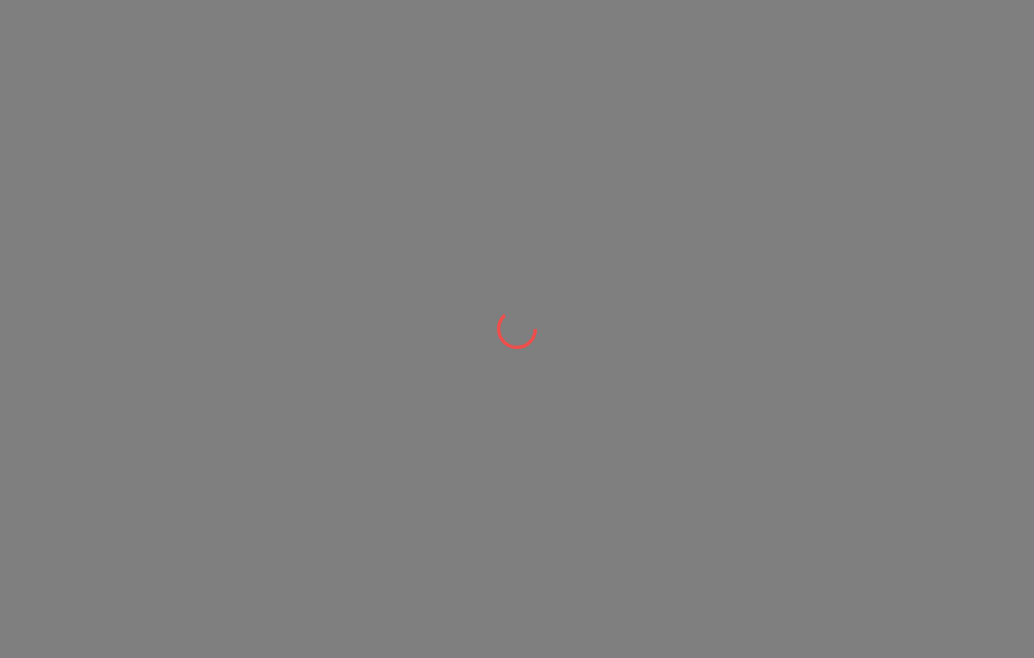 scroll, scrollTop: 0, scrollLeft: 0, axis: both 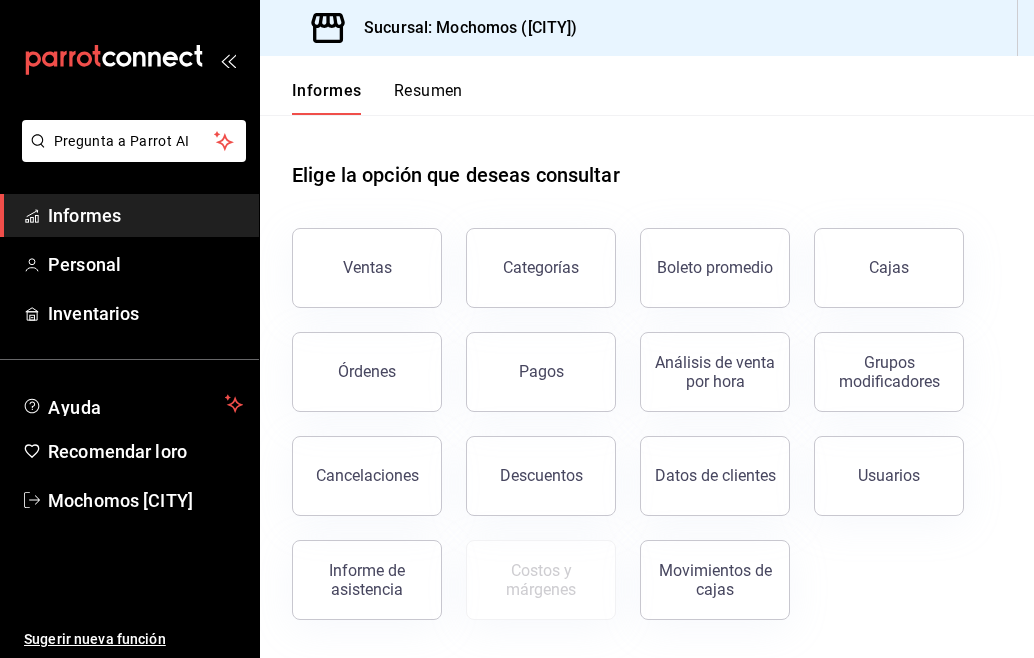 click on "Resumen" at bounding box center (428, 90) 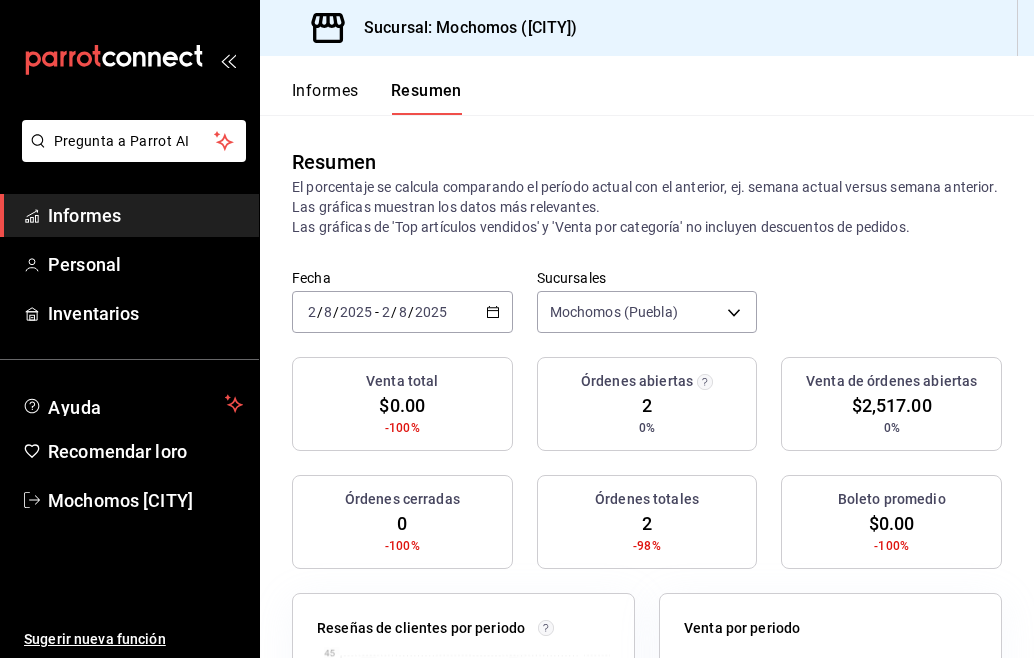 click 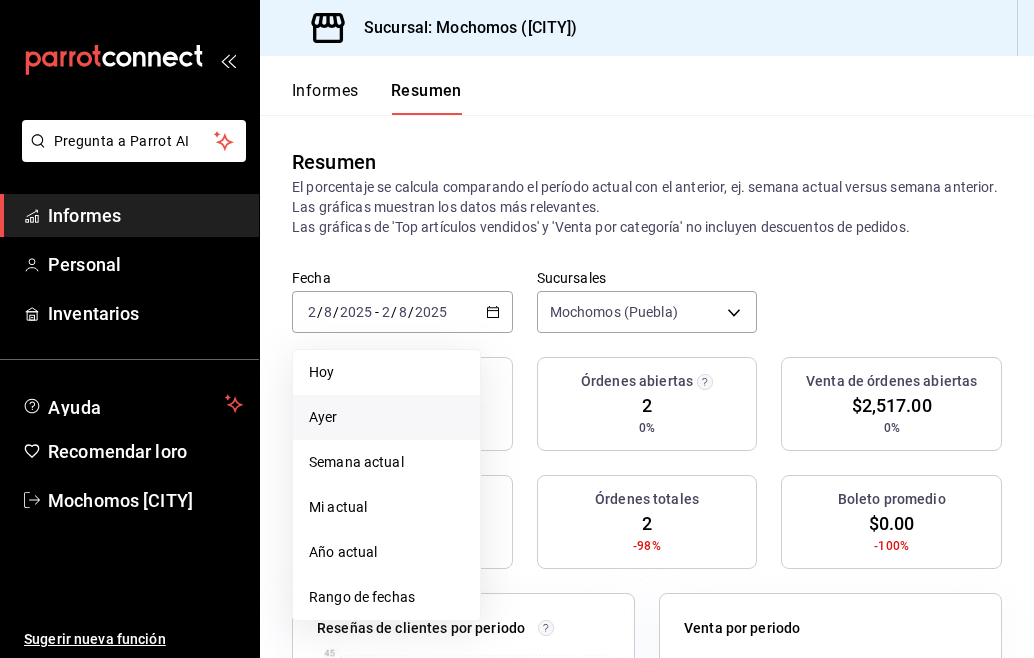 click on "Ayer" at bounding box center (386, 417) 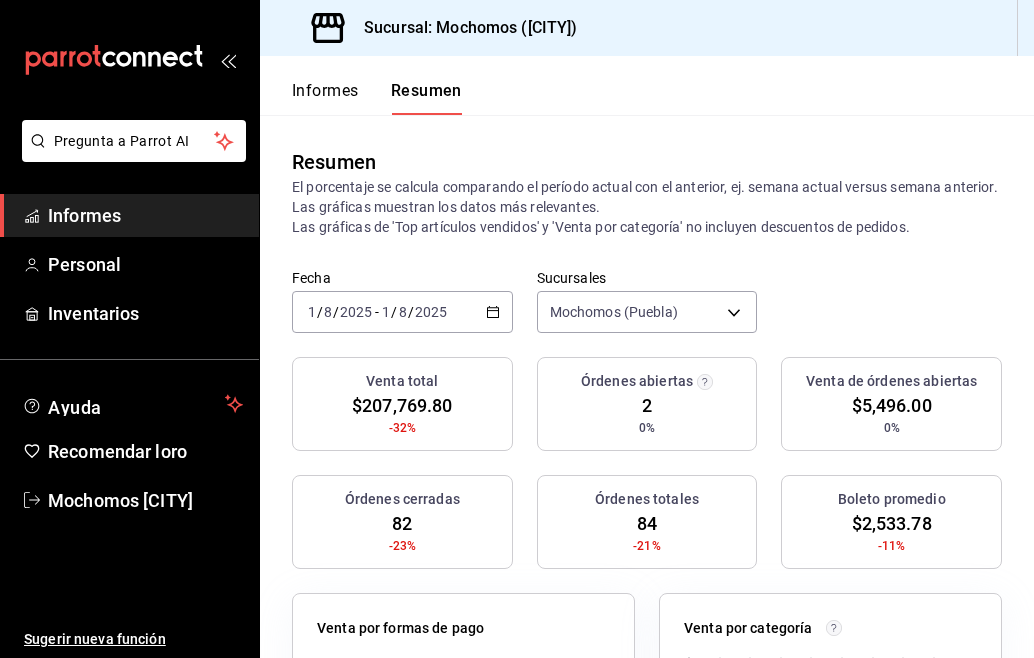 click 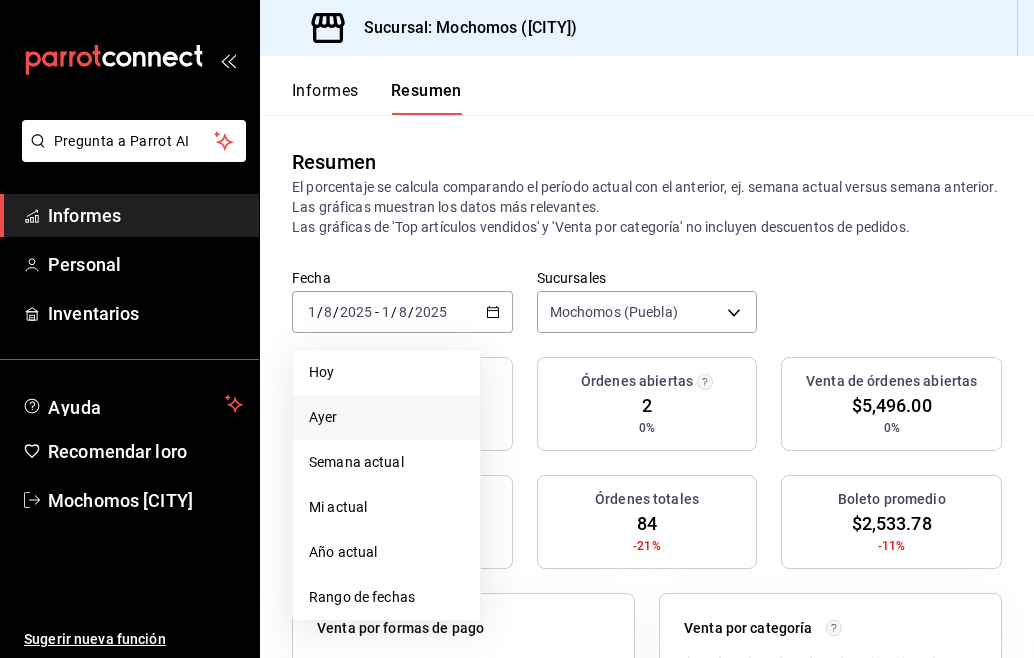 click on "Ayer" at bounding box center [386, 417] 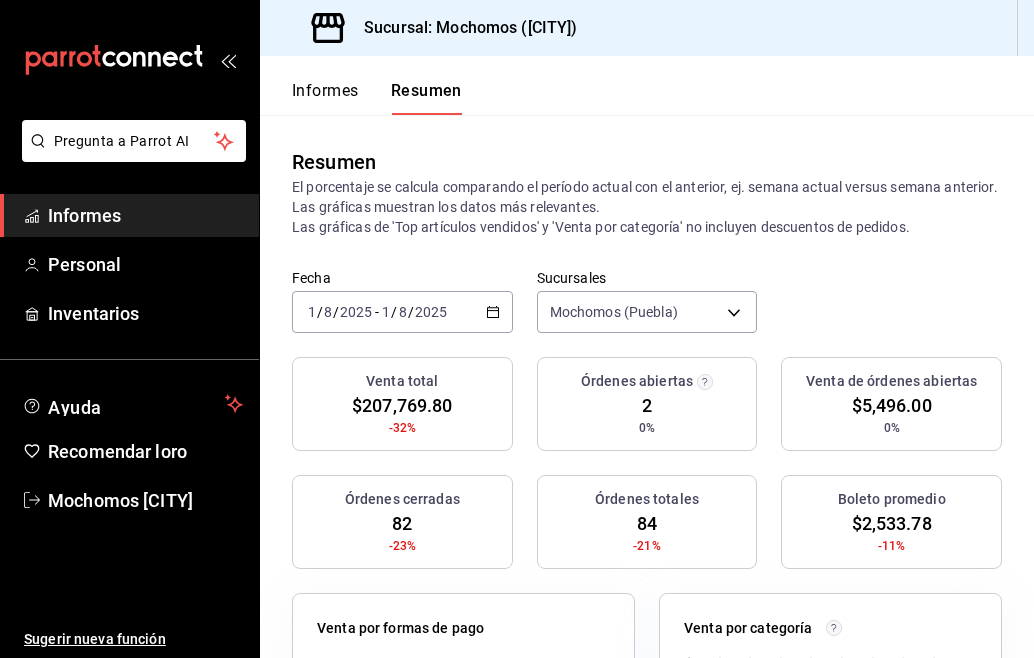click 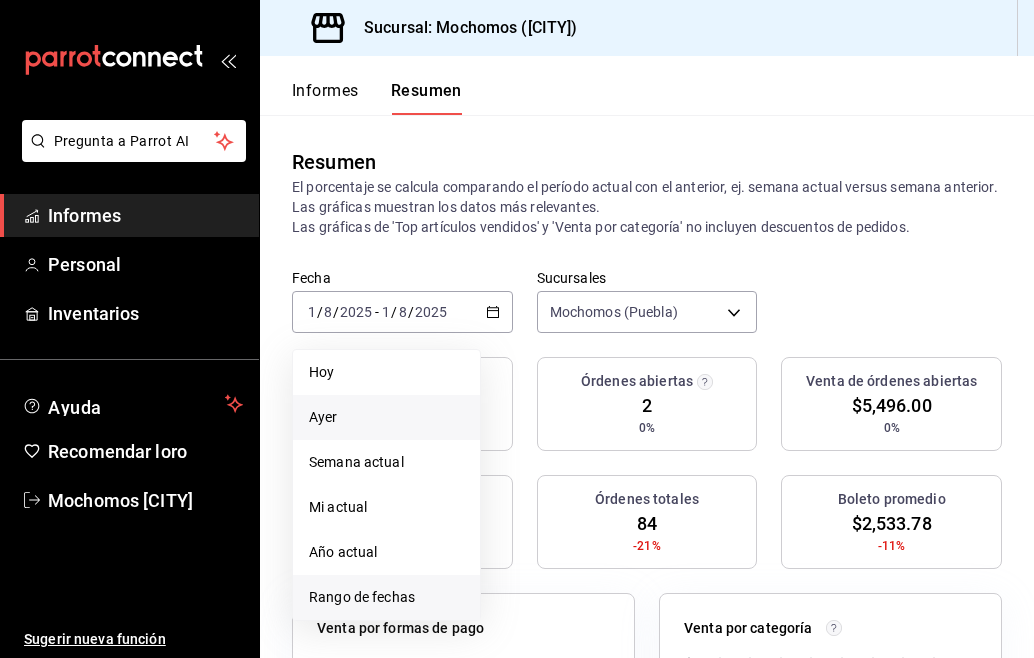 click on "Rango de fechas" at bounding box center (362, 597) 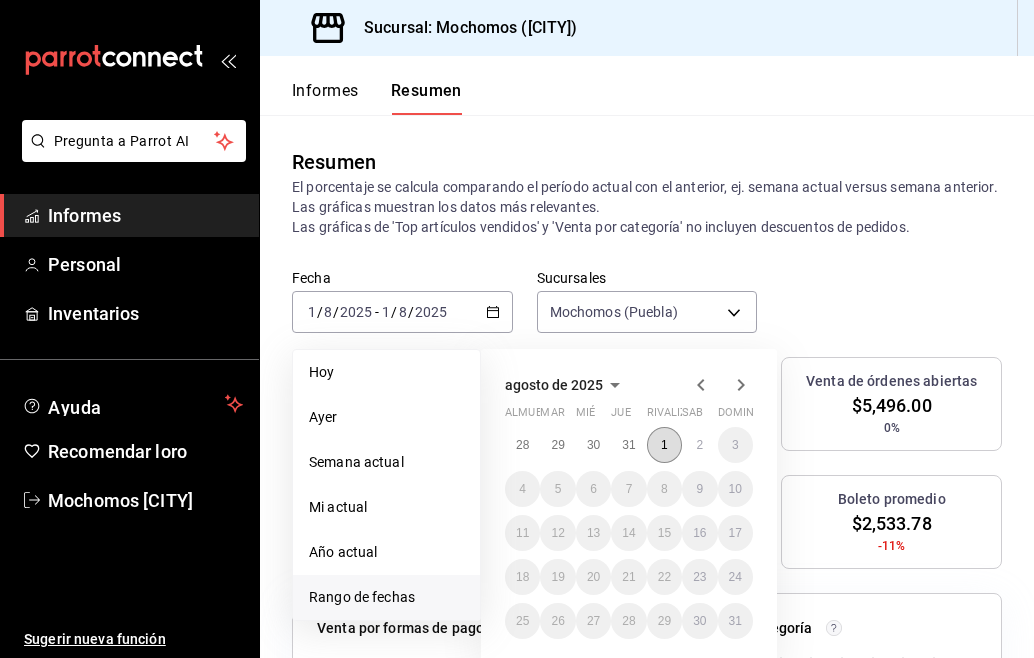 click on "1" at bounding box center (664, 445) 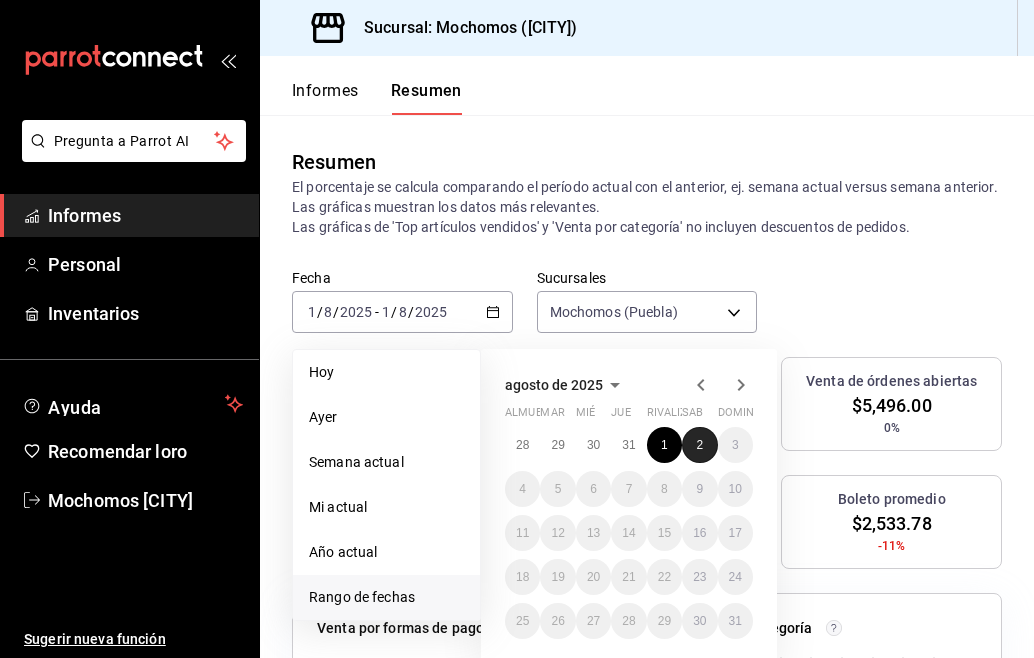 click on "2" at bounding box center (699, 445) 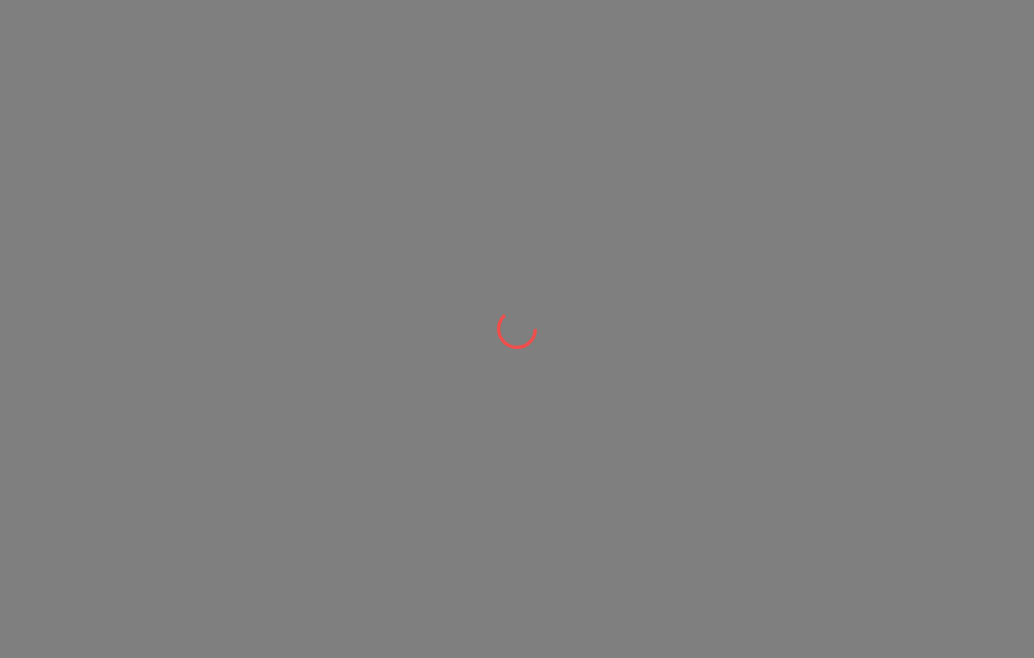 scroll, scrollTop: 0, scrollLeft: 0, axis: both 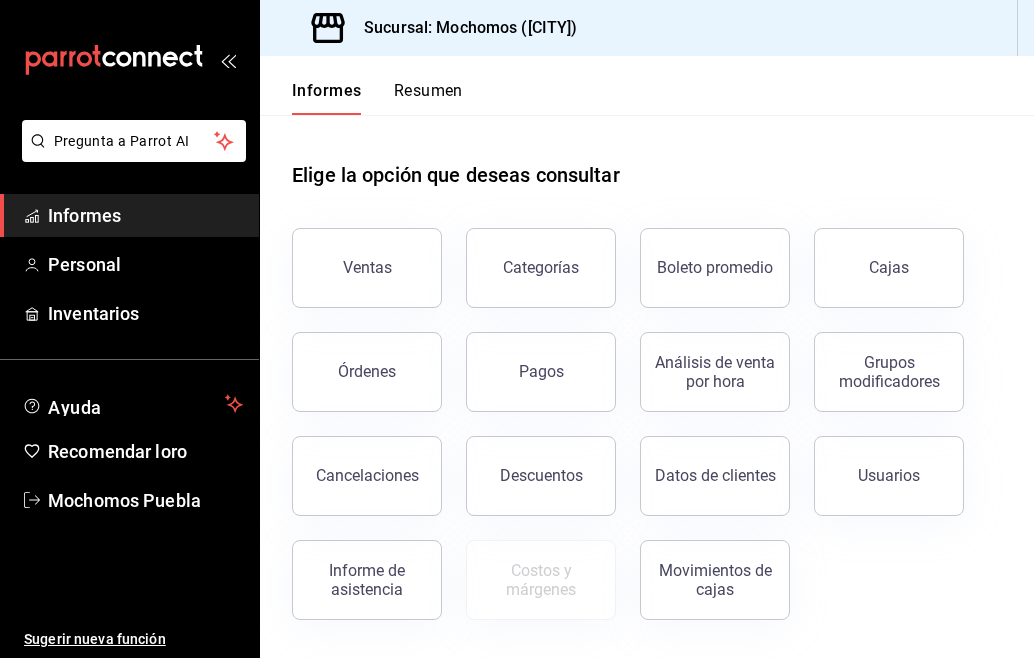 click on "Resumen" at bounding box center (428, 90) 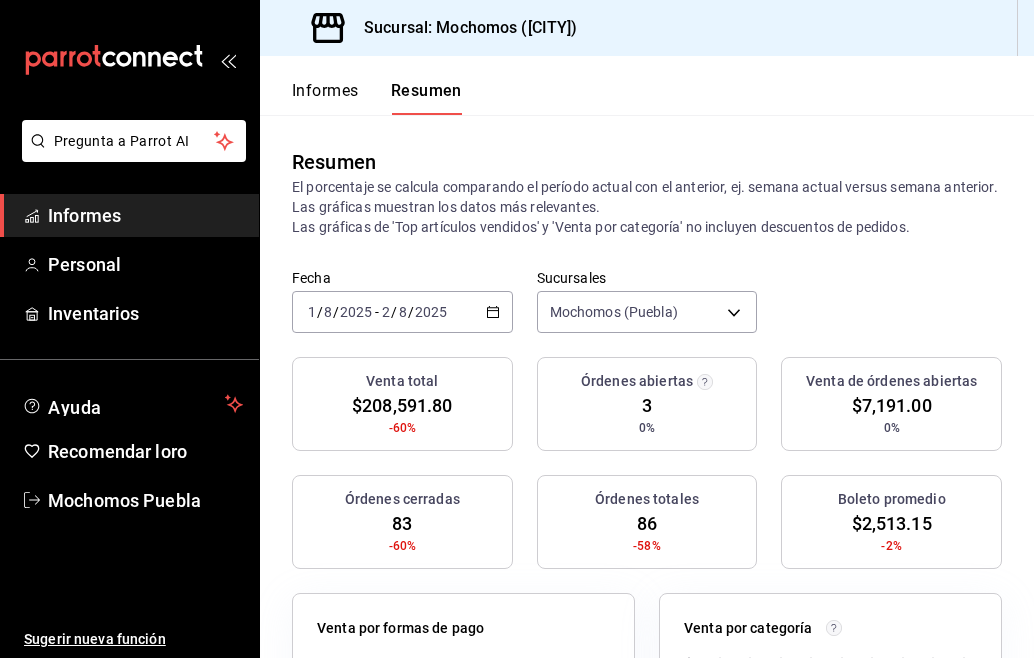 click 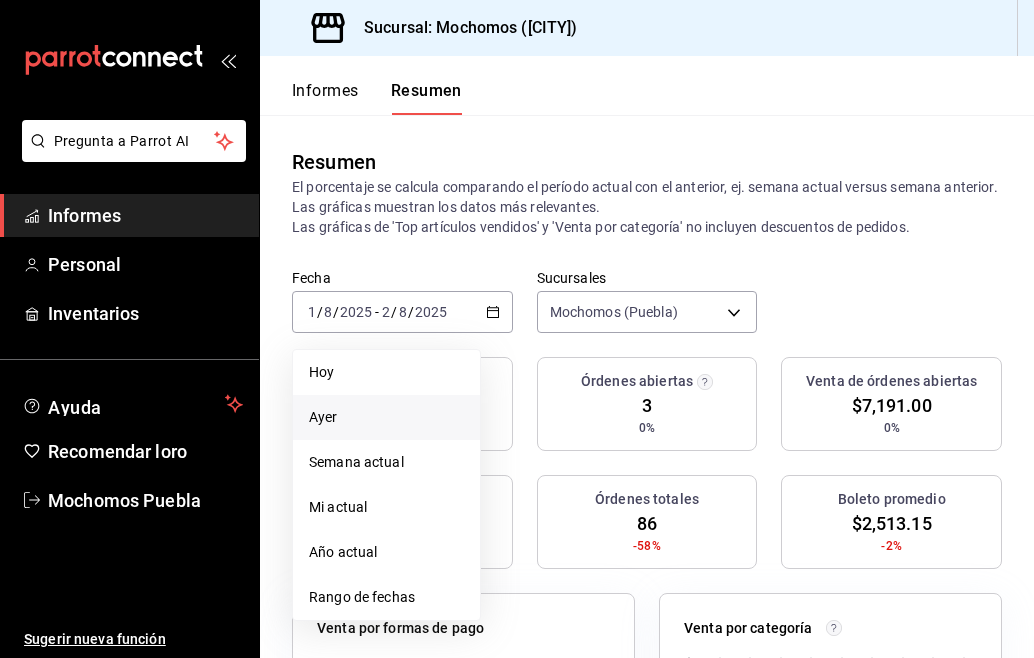 click on "Ayer" at bounding box center (386, 417) 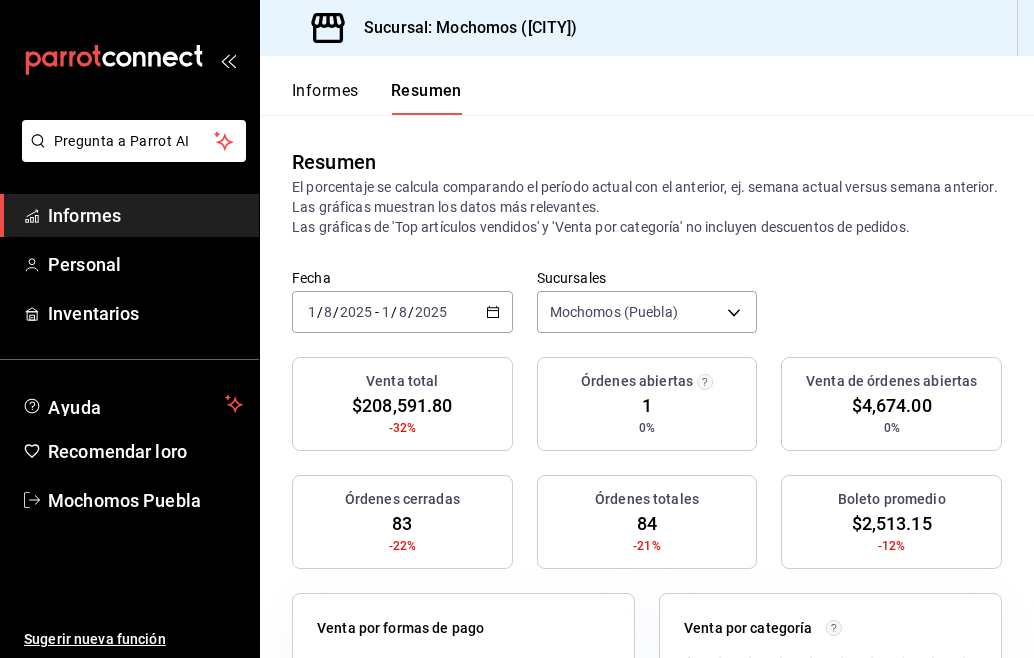 click on "2025-08-01 1 / 8 / 2025 - 2025-08-01 1 / 8 / 2025" at bounding box center (402, 312) 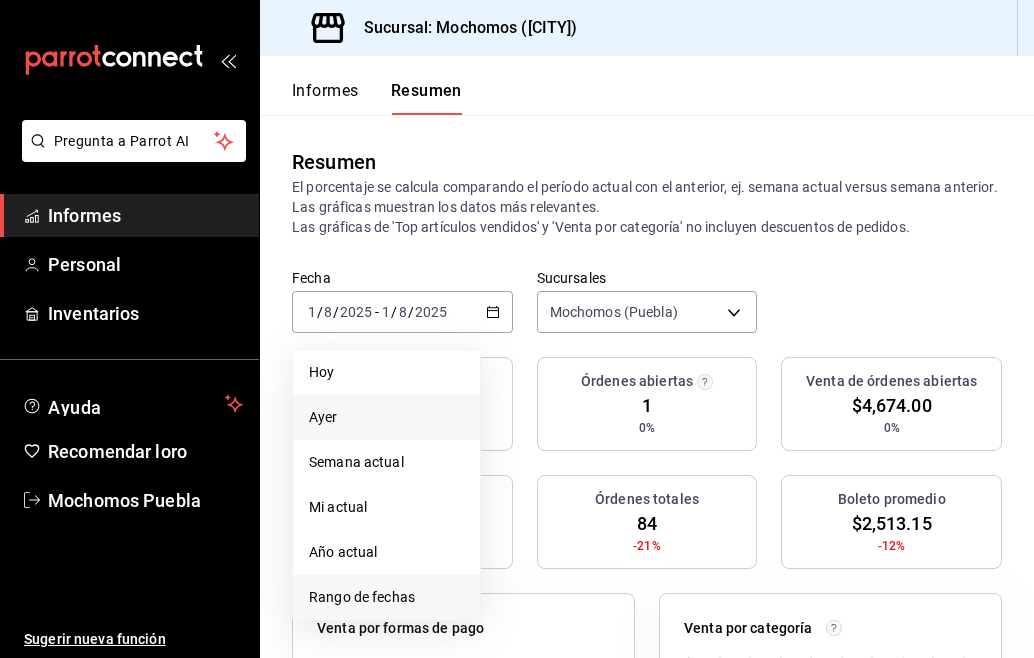 click on "Rango de fechas" at bounding box center (362, 597) 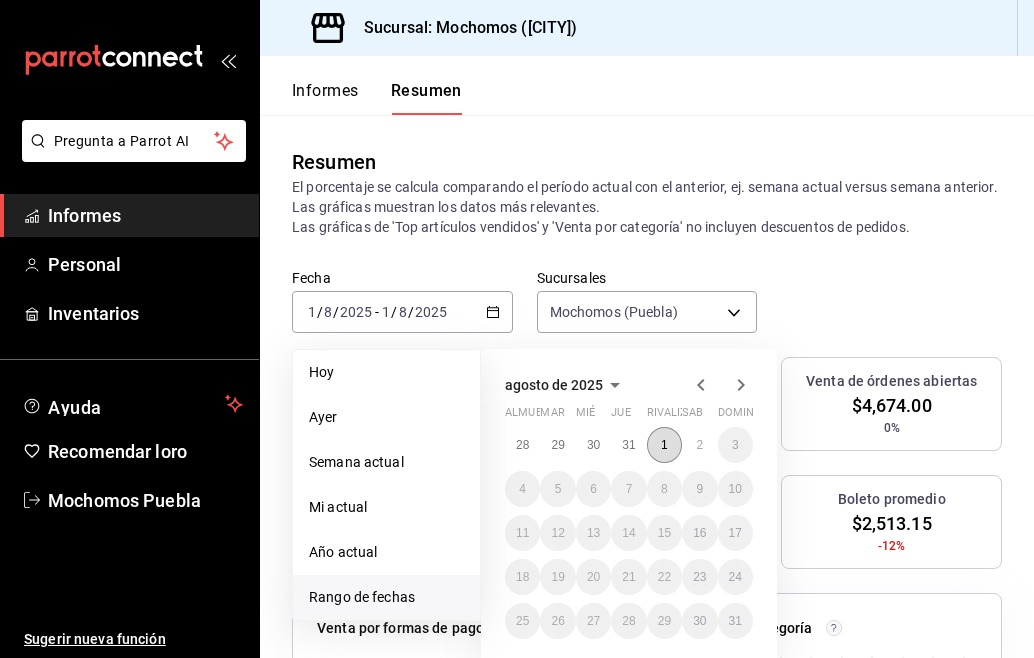 click on "1" at bounding box center (664, 445) 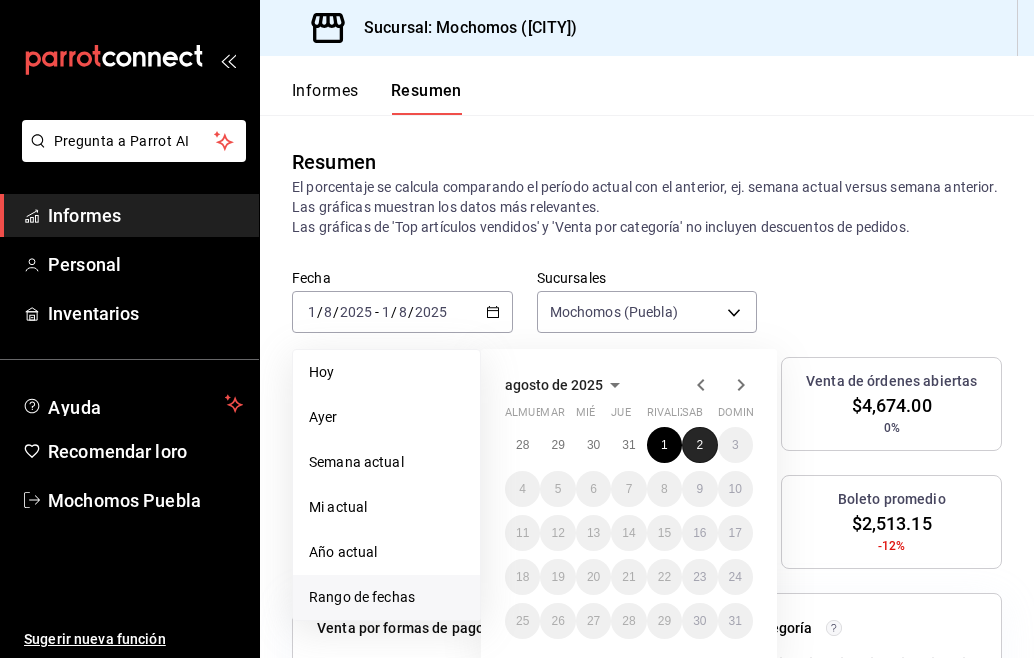 click on "2" at bounding box center (699, 445) 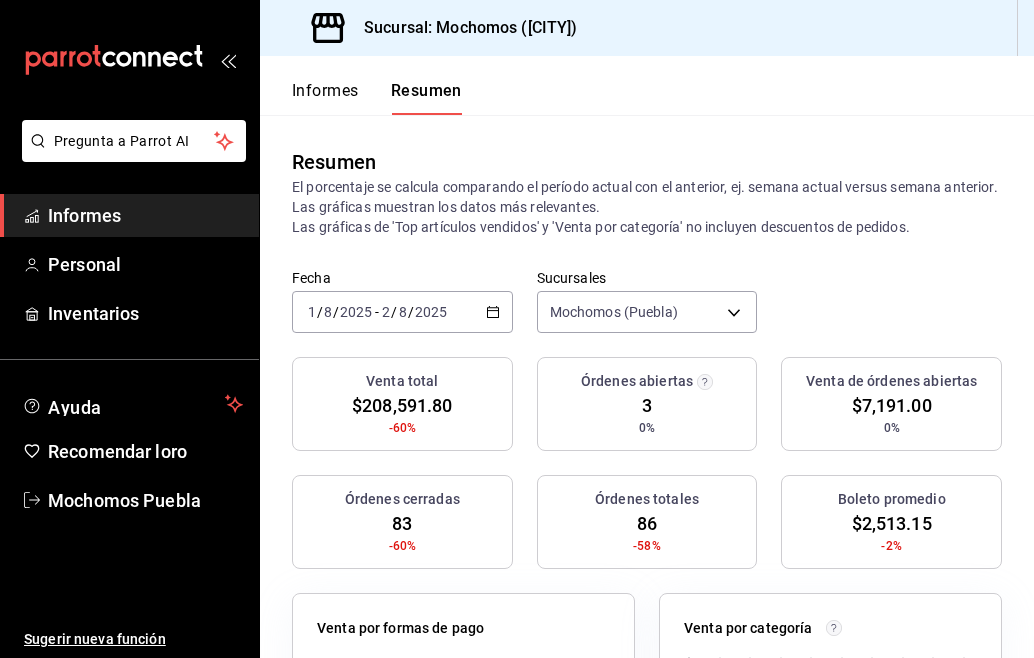 click on "2025-08-01 1 / 8 / 2025 - 2025-08-02 2 / 8 / 2025" at bounding box center [402, 312] 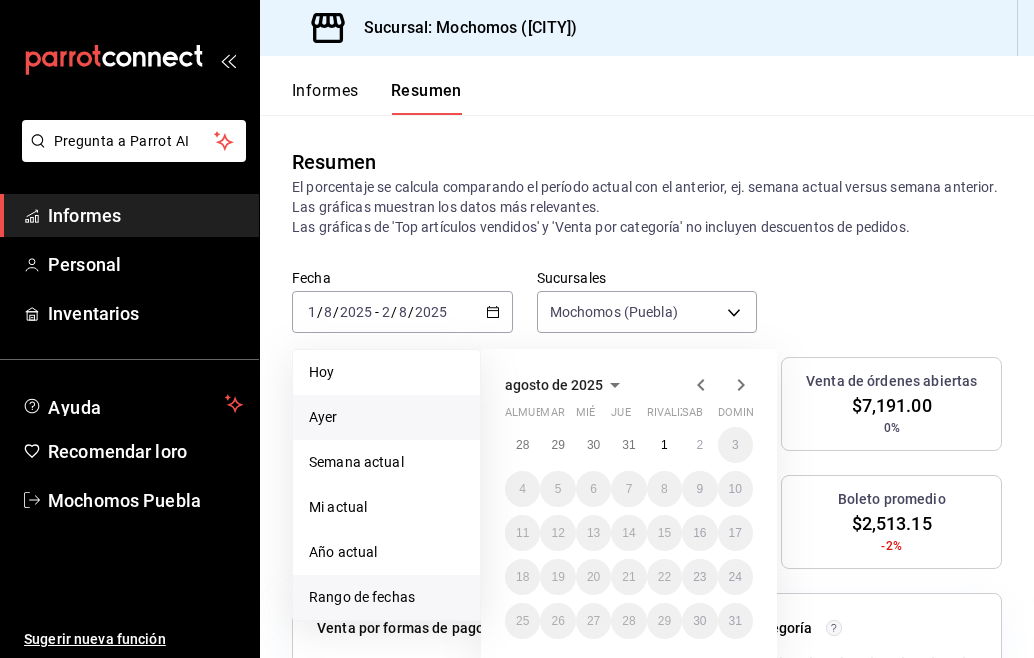 click on "Ayer" at bounding box center [386, 417] 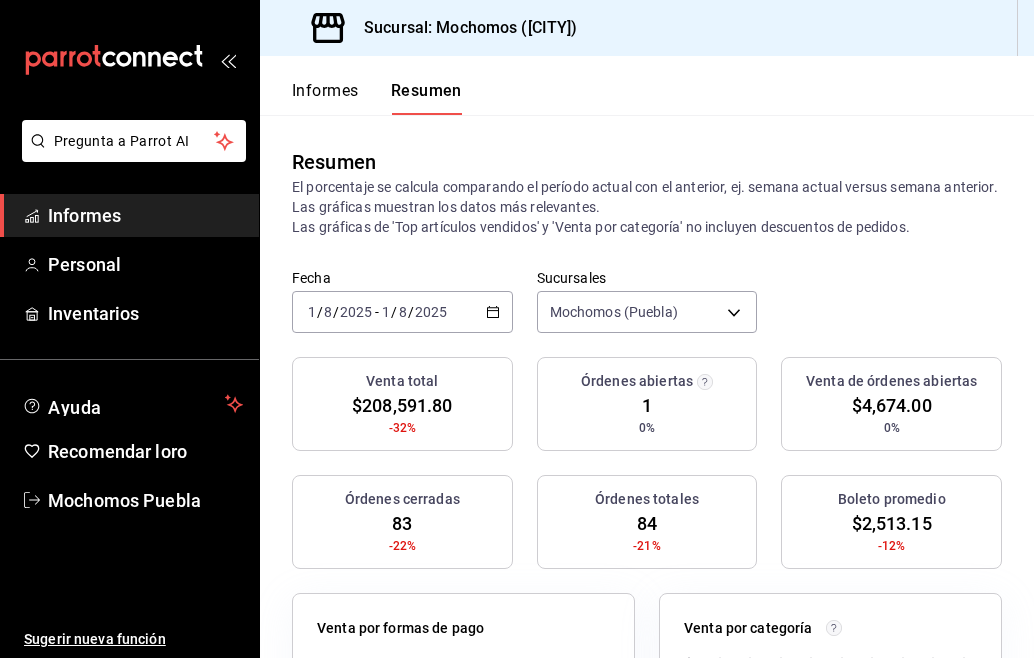 click on "2025-08-01 1 / 8 / 2025 - 2025-08-01 1 / 8 / 2025" at bounding box center (402, 312) 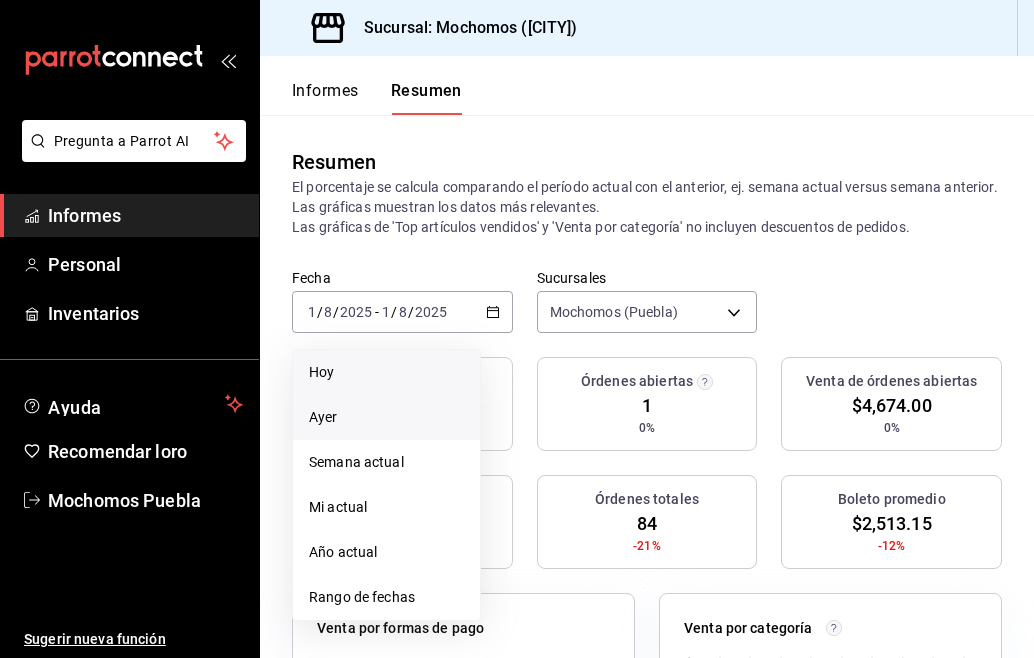click on "Hoy" at bounding box center [386, 372] 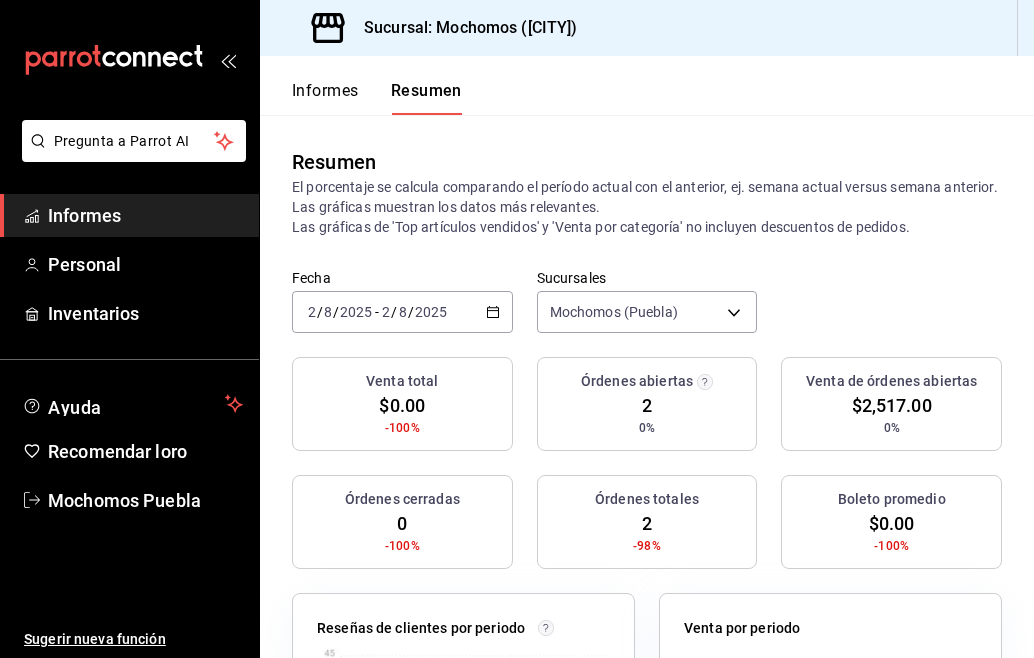 click on "2025-08-02 2 / 8 / 2025 - 2025-08-02 2 / 8 / 2025" at bounding box center [402, 312] 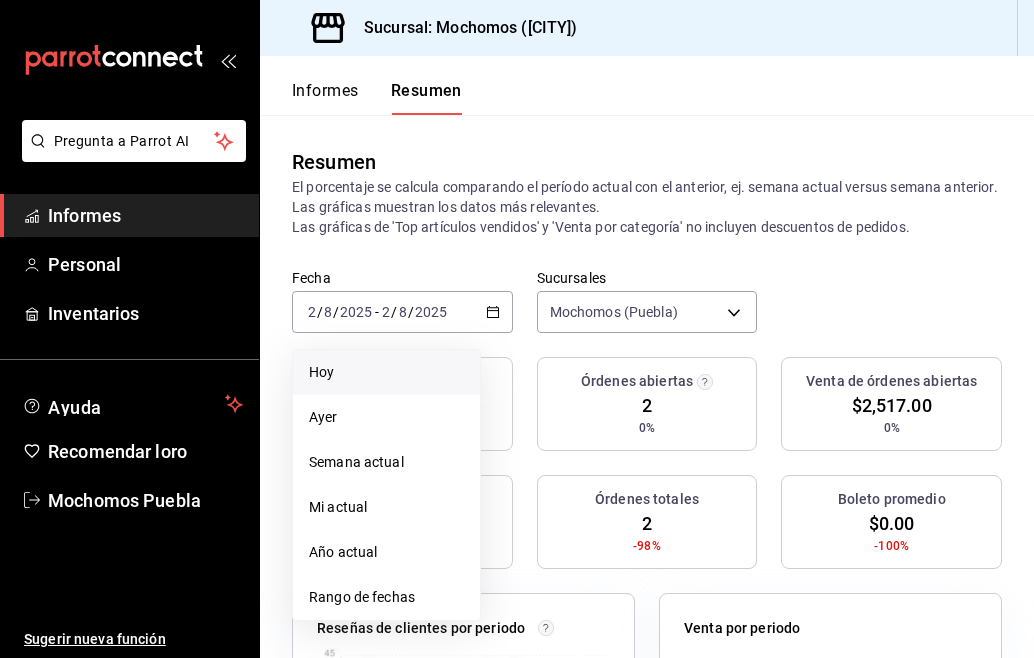 click on "Hoy" at bounding box center [386, 372] 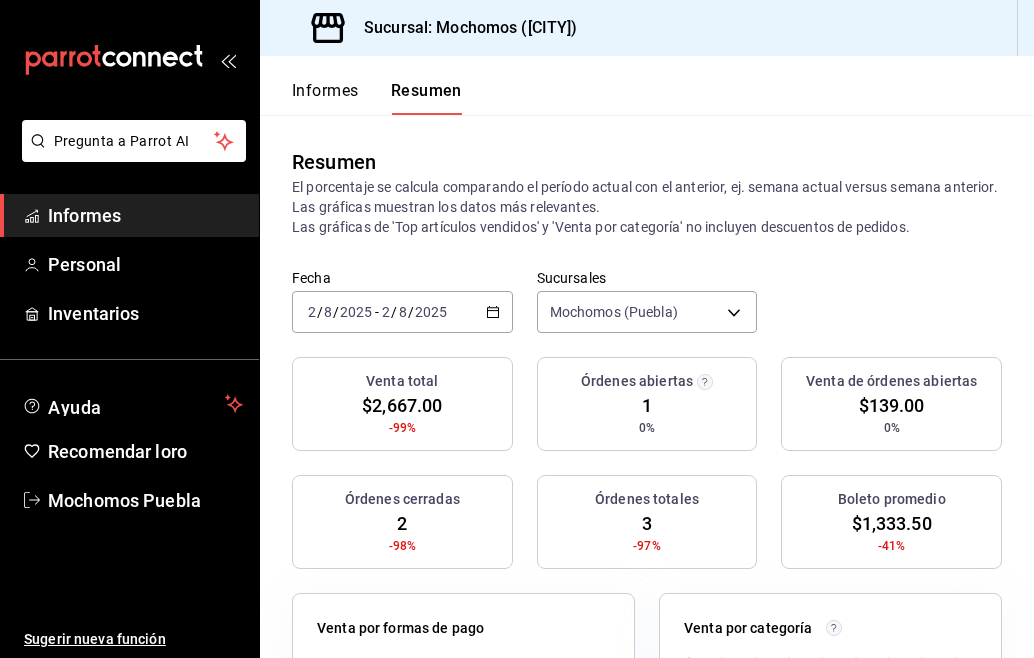 click on "2025-08-02 2 / 8 / 2025 - 2025-08-02 2 / 8 / 2025" at bounding box center [402, 312] 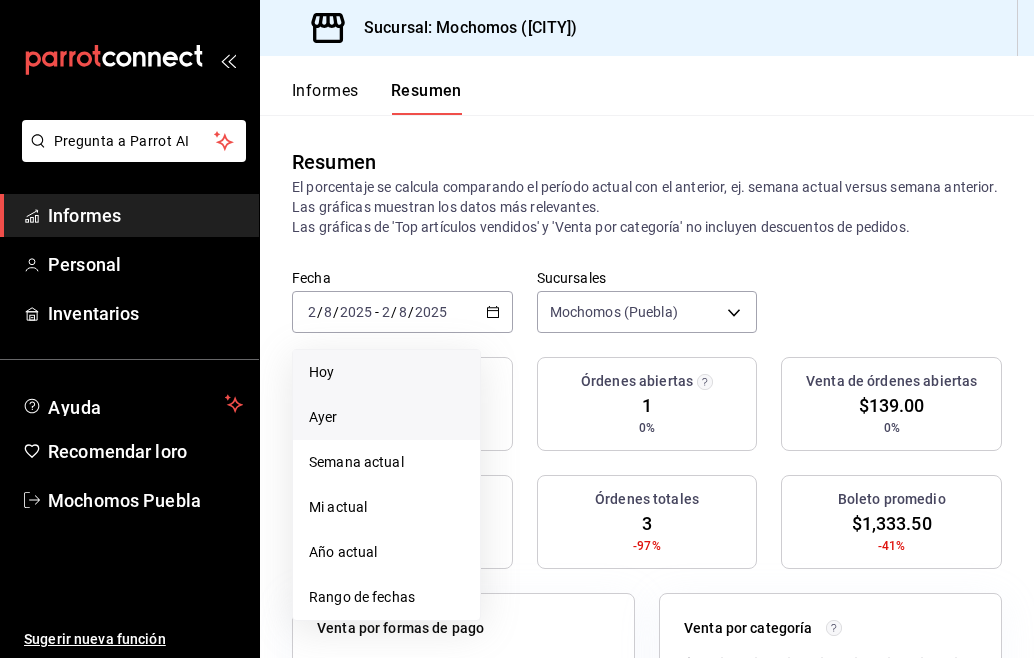 click on "Ayer" at bounding box center (386, 417) 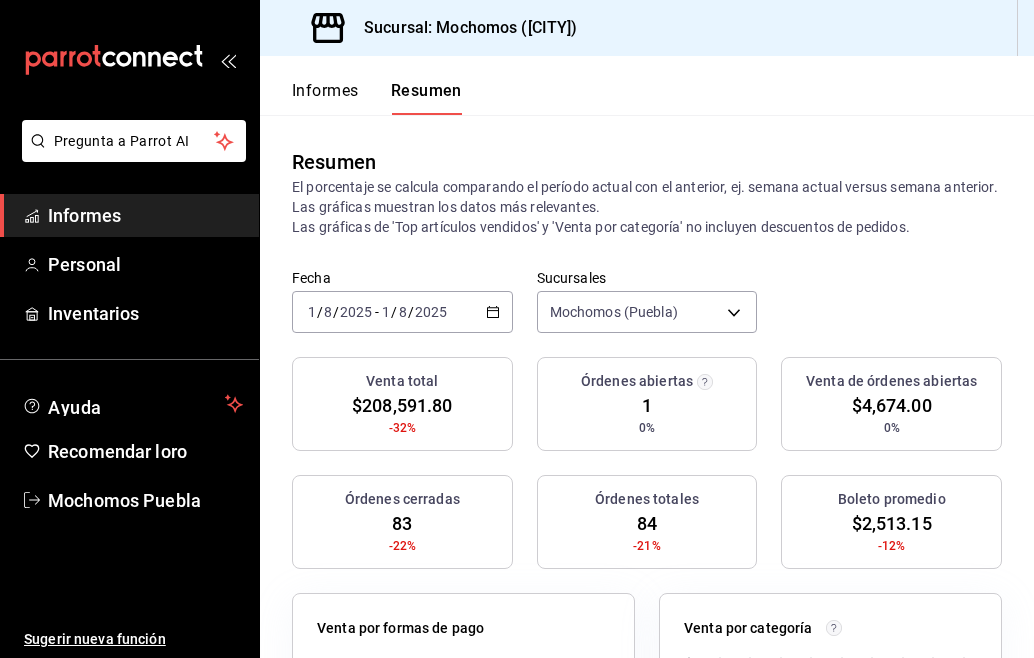 click on "2025-08-01 1 / 8 / 2025 - 2025-08-01 1 / 8 / 2025" at bounding box center (402, 312) 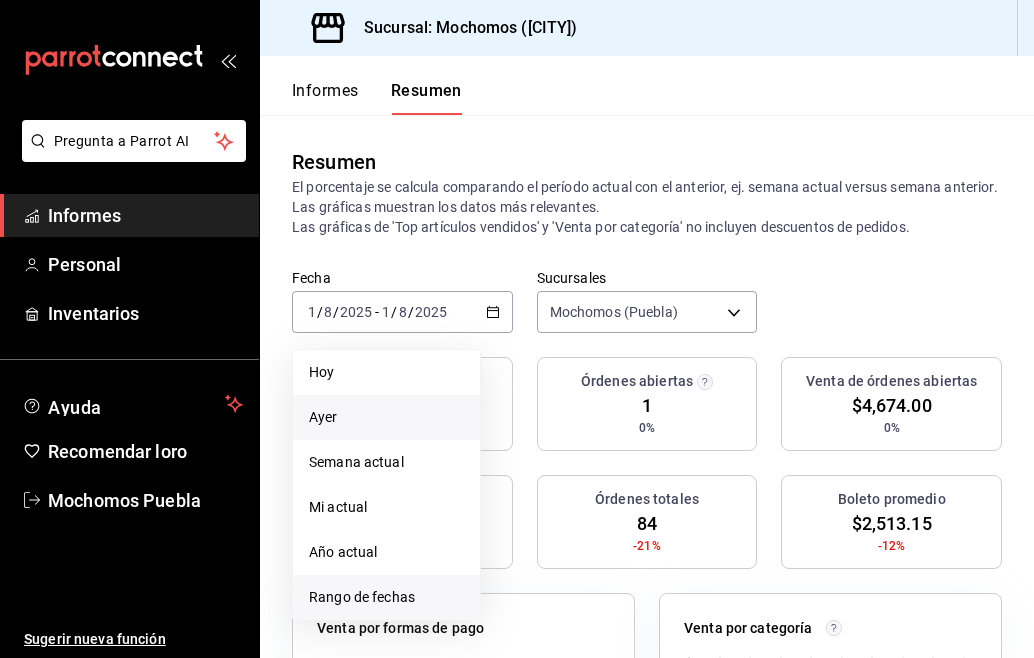 click on "Rango de fechas" at bounding box center (362, 597) 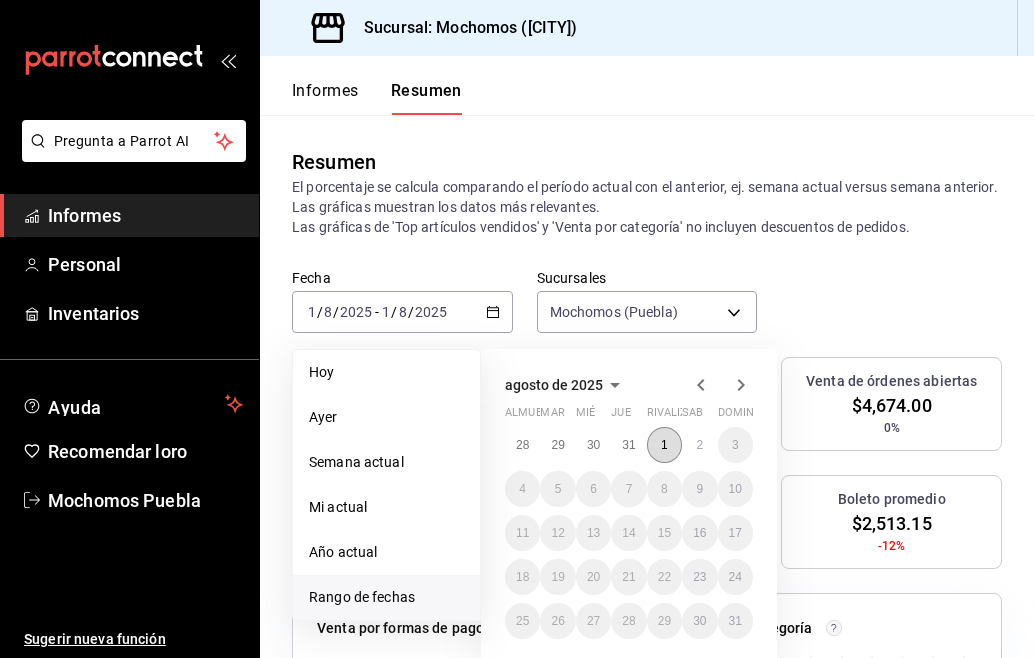 click on "1" at bounding box center [664, 445] 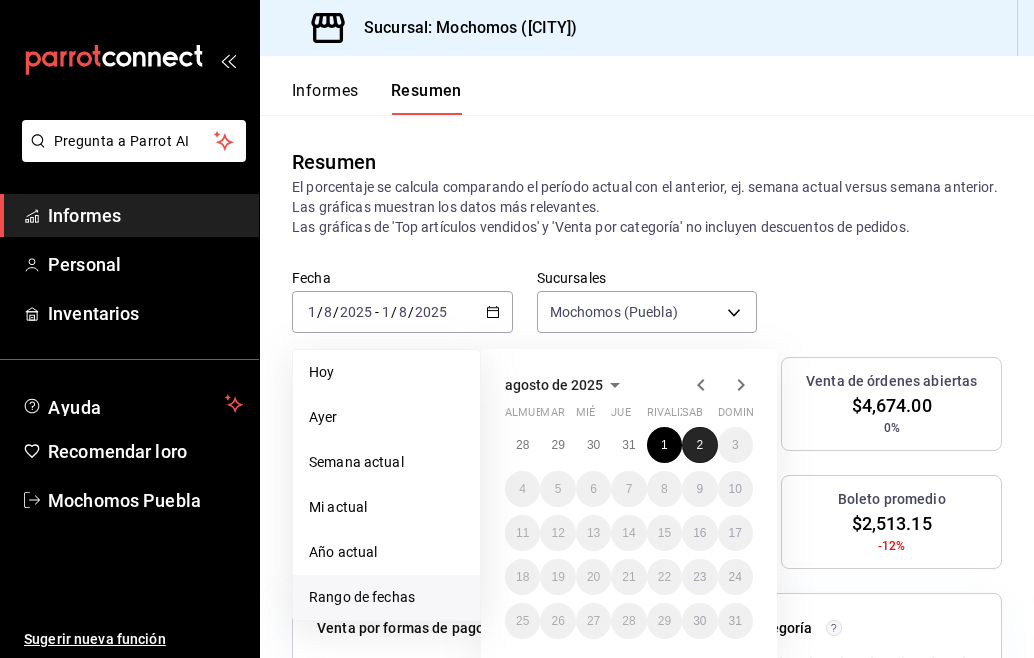 click on "2" at bounding box center (699, 445) 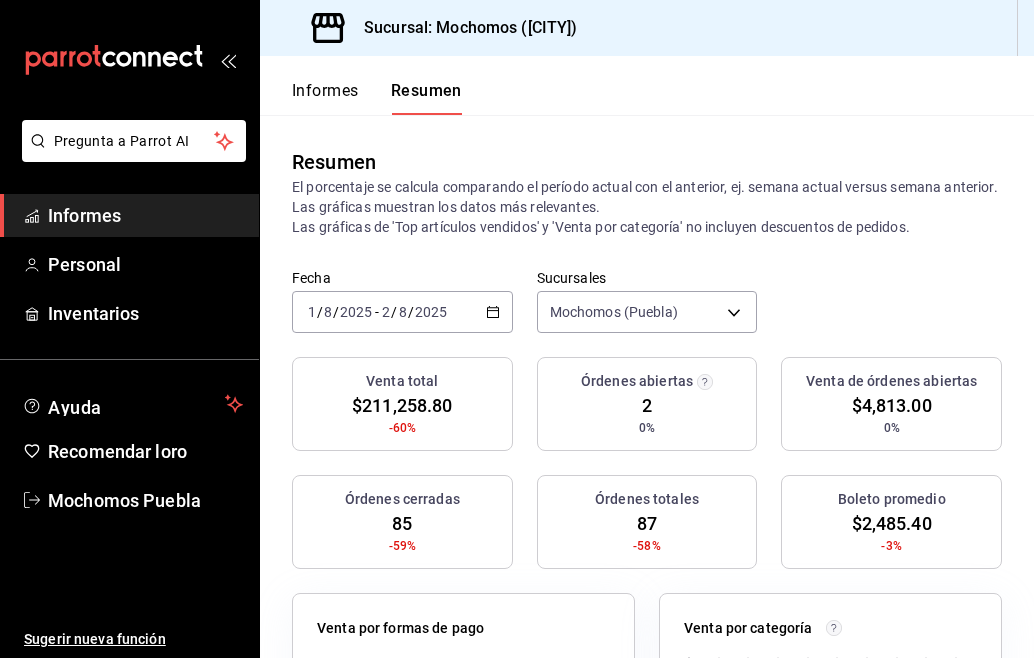 click on "Informes" at bounding box center [325, 90] 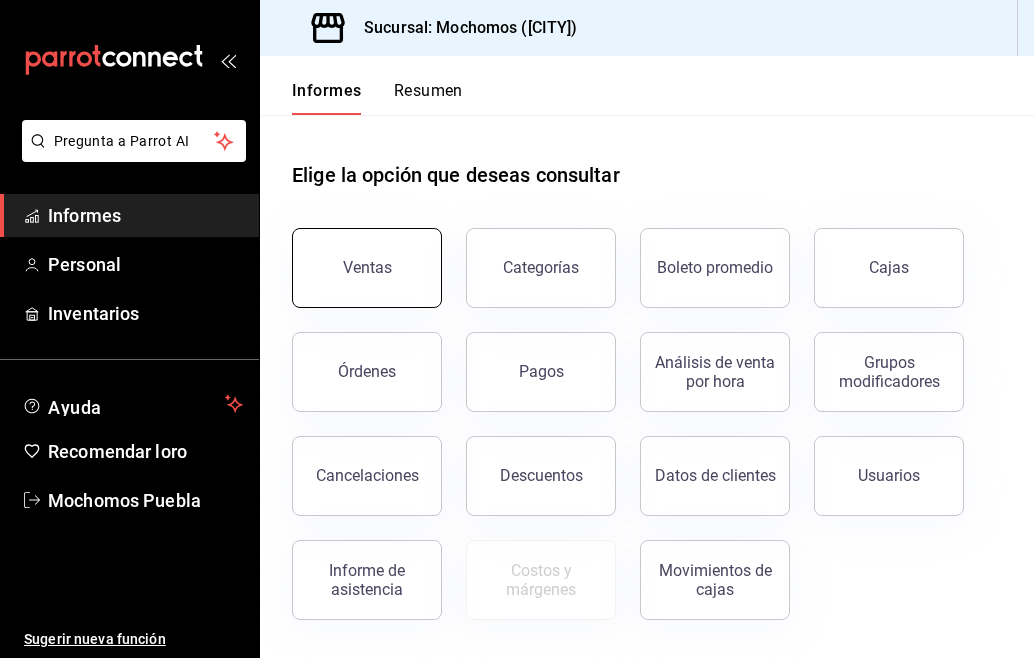 click on "Ventas" at bounding box center [367, 268] 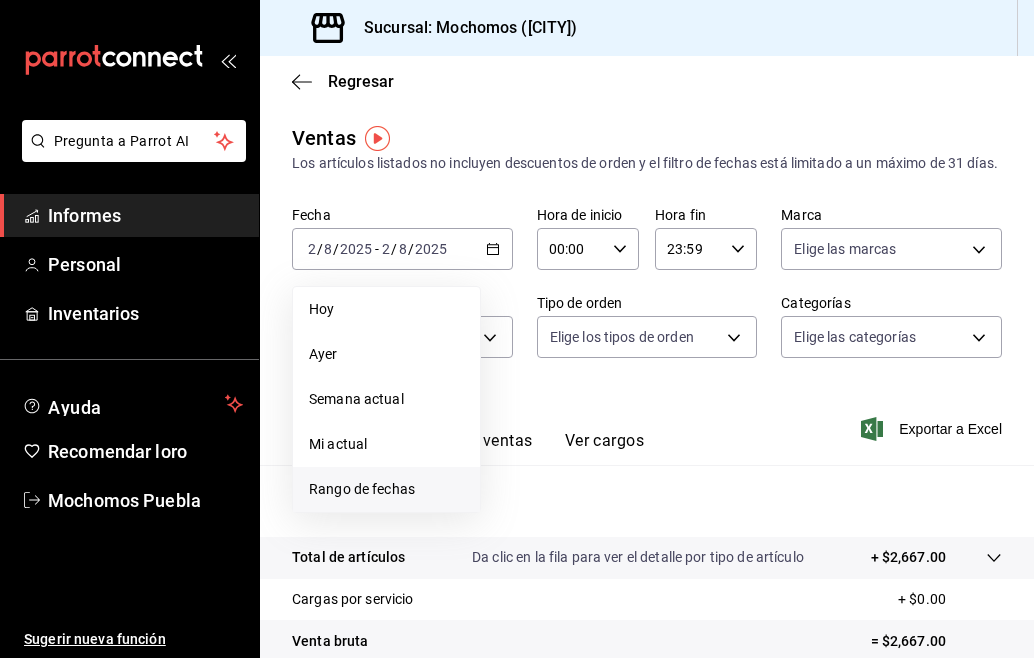 click on "Rango de fechas" at bounding box center (362, 489) 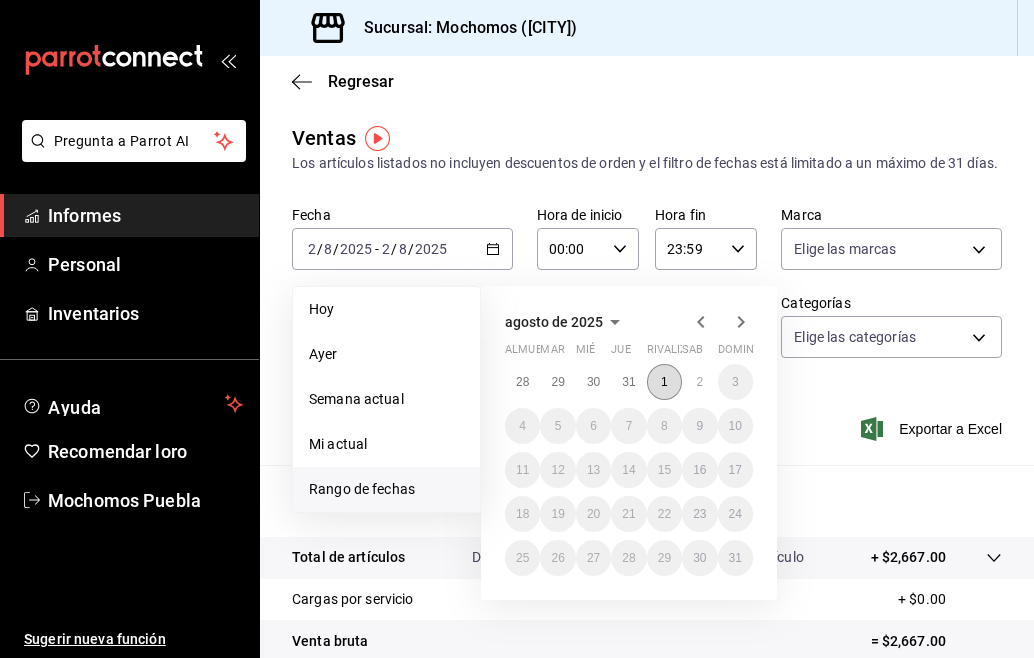 click on "1" at bounding box center [664, 382] 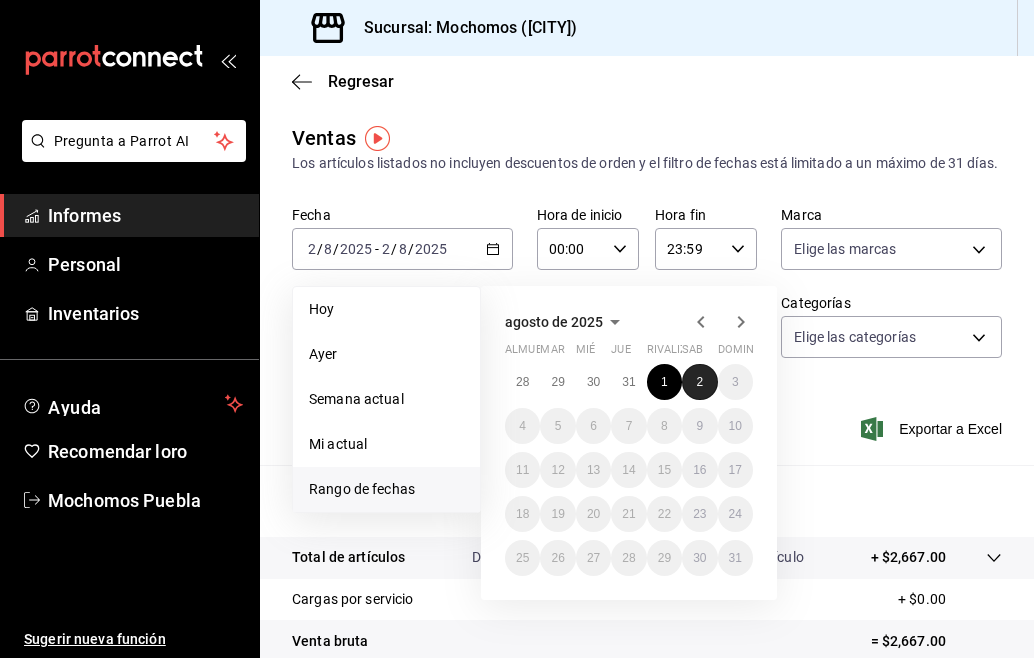 click on "2" at bounding box center (699, 382) 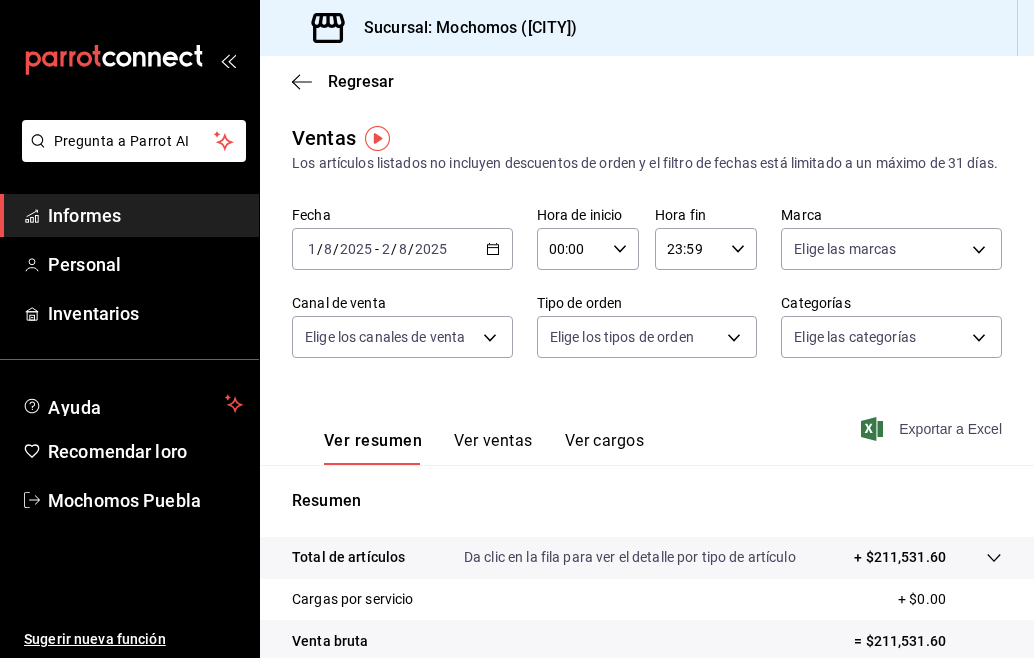 click on "Exportar a Excel" at bounding box center [950, 429] 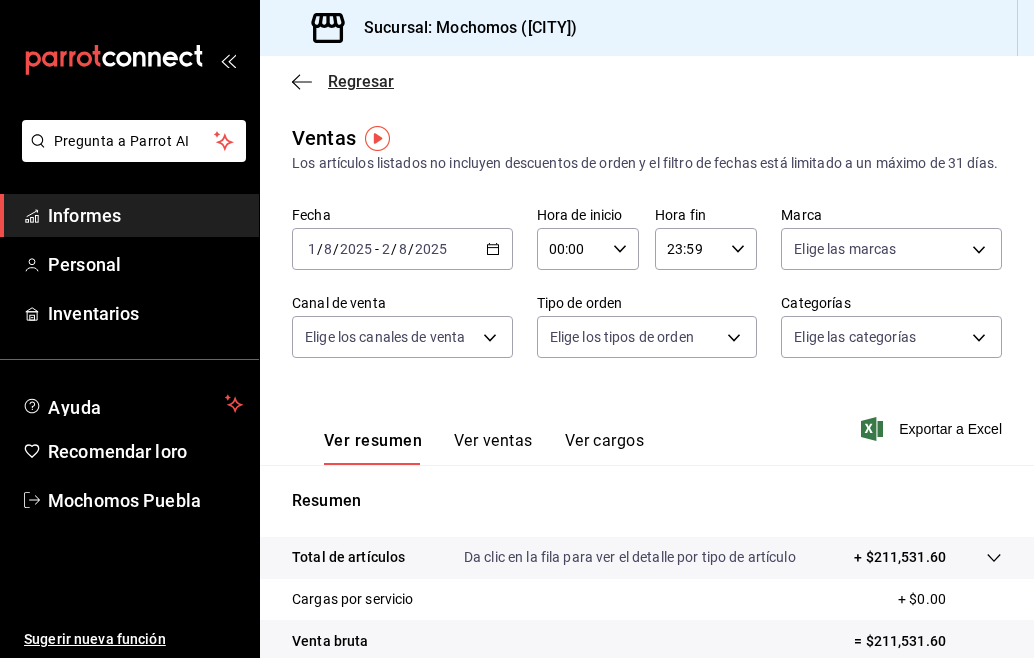 click 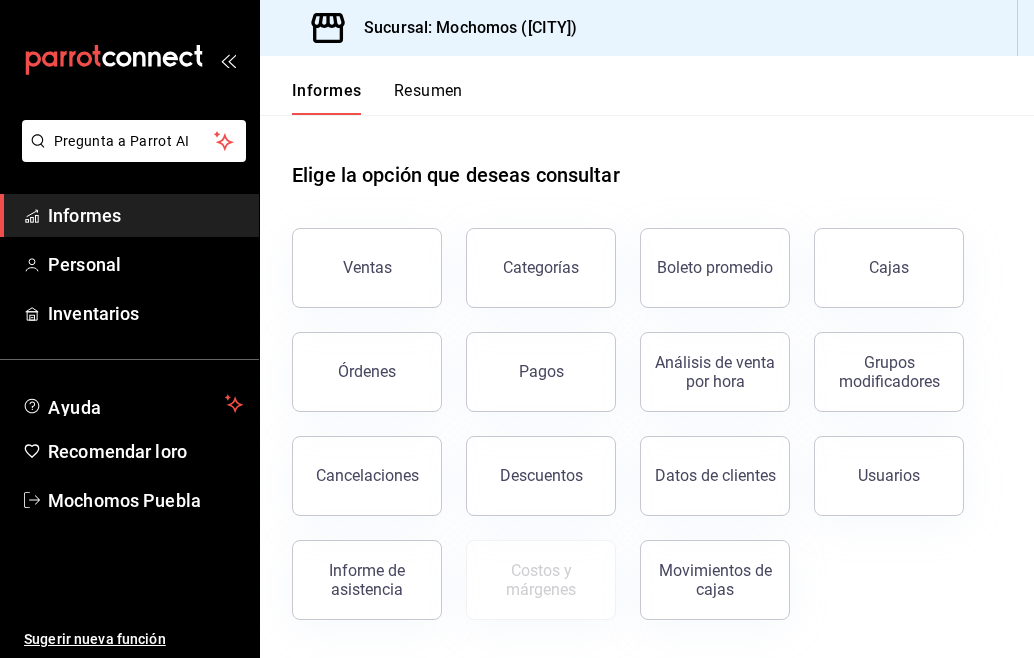 click on "Resumen" at bounding box center (428, 90) 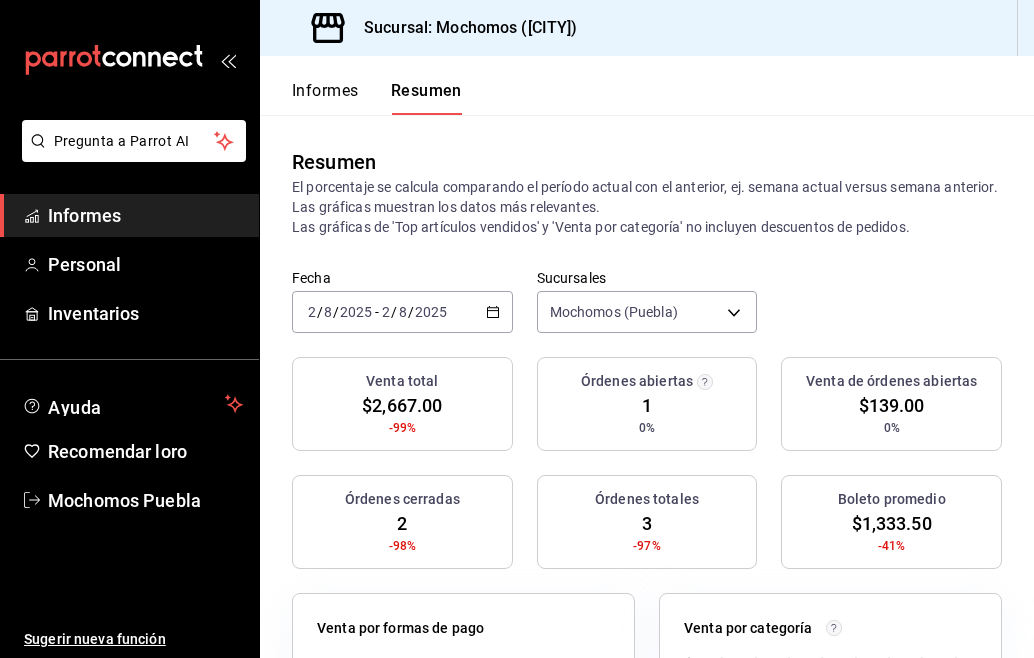 click 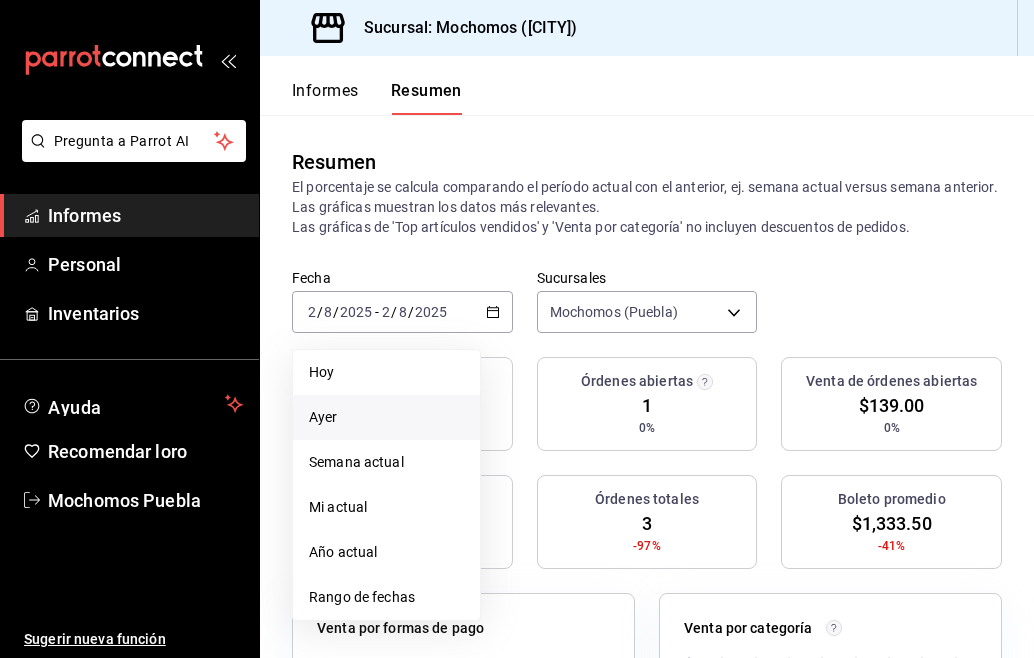 click on "Ayer" at bounding box center (386, 417) 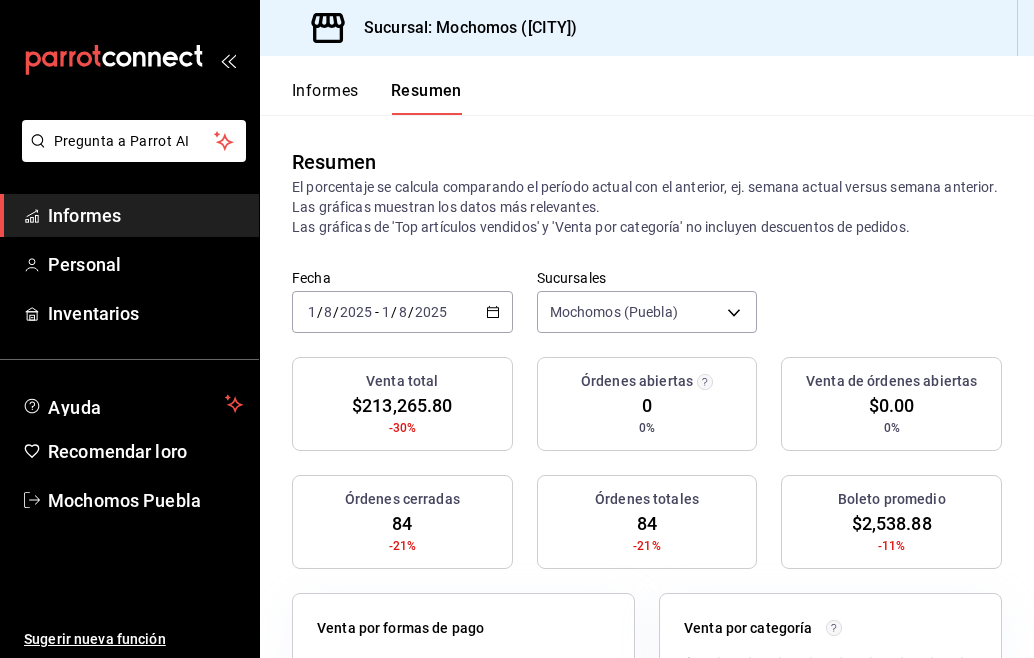 click 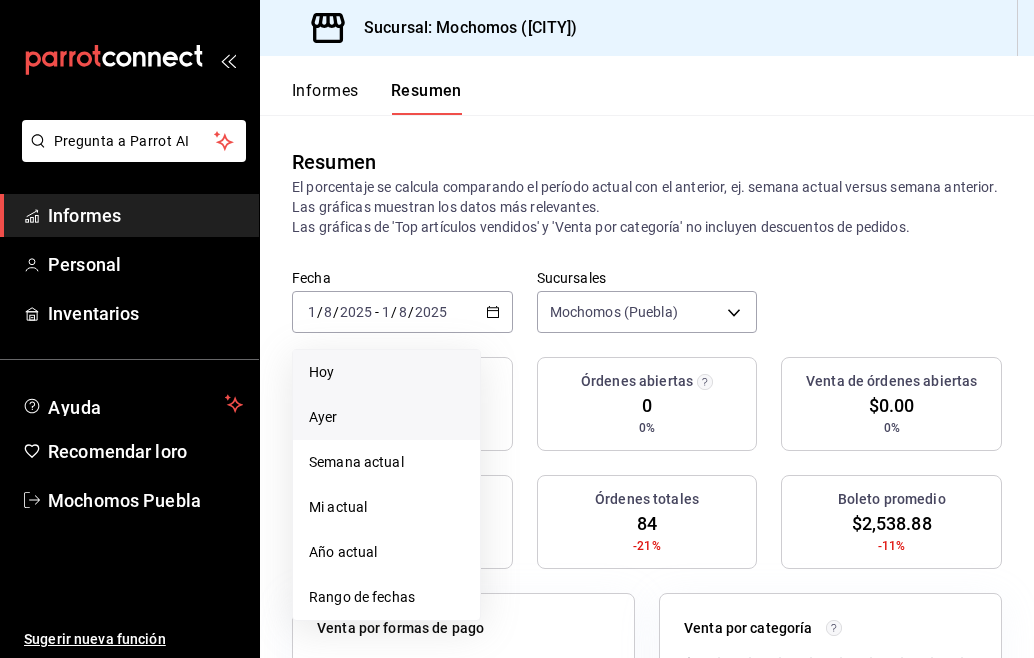 click on "Hoy" at bounding box center [386, 372] 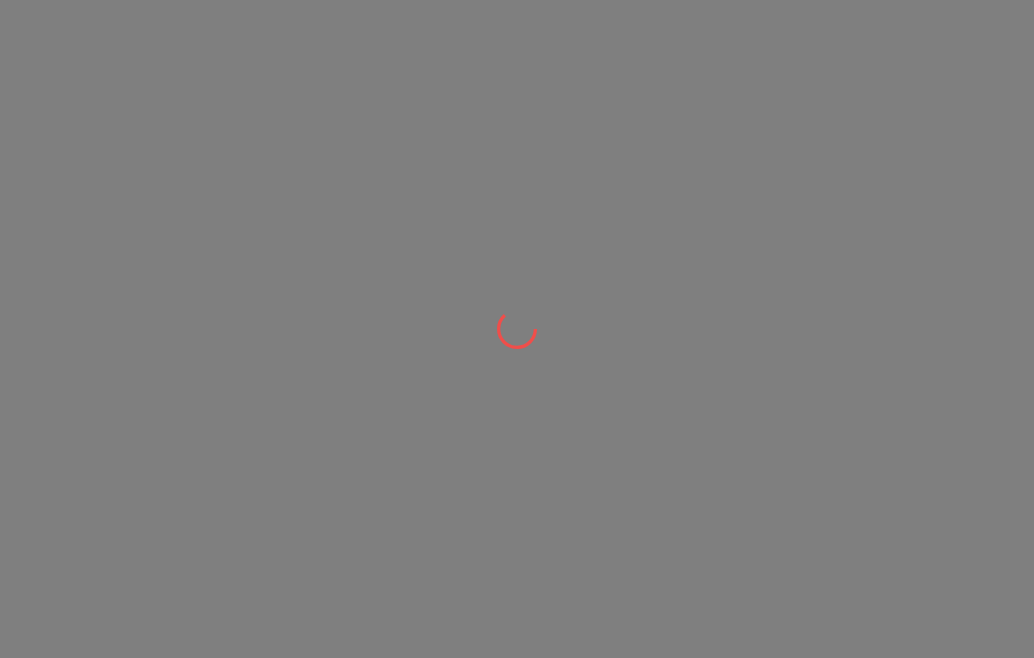 scroll, scrollTop: 0, scrollLeft: 0, axis: both 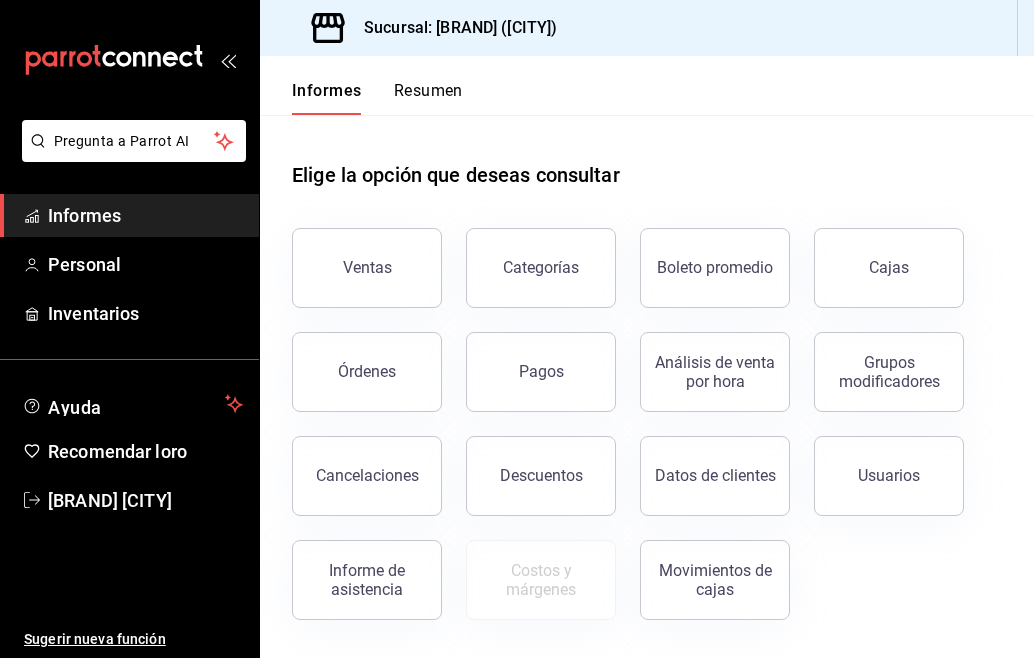 click on "Resumen" at bounding box center [428, 90] 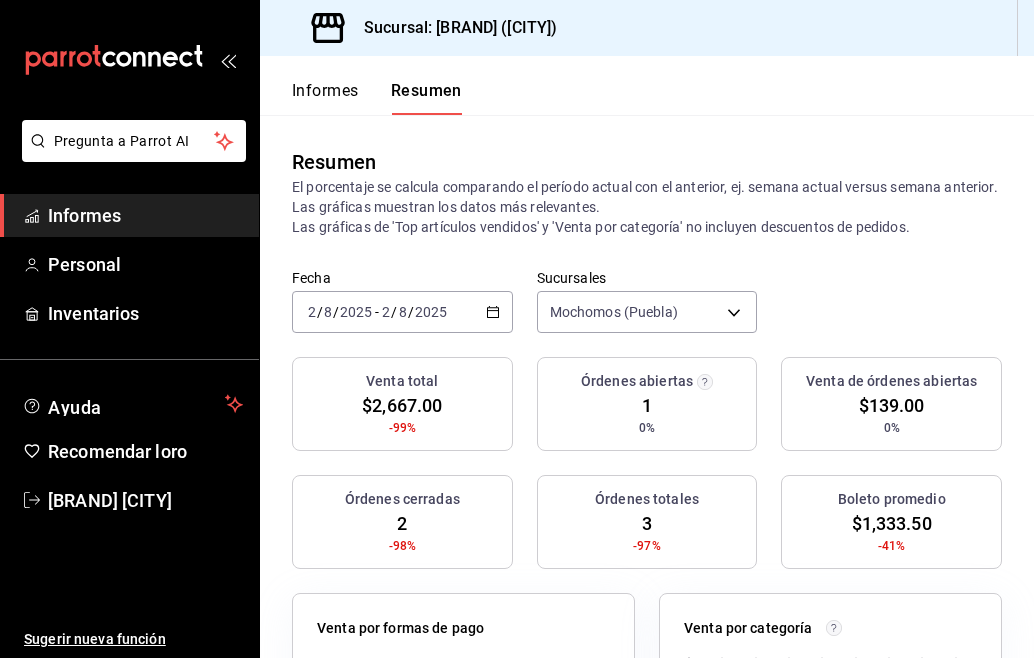 click 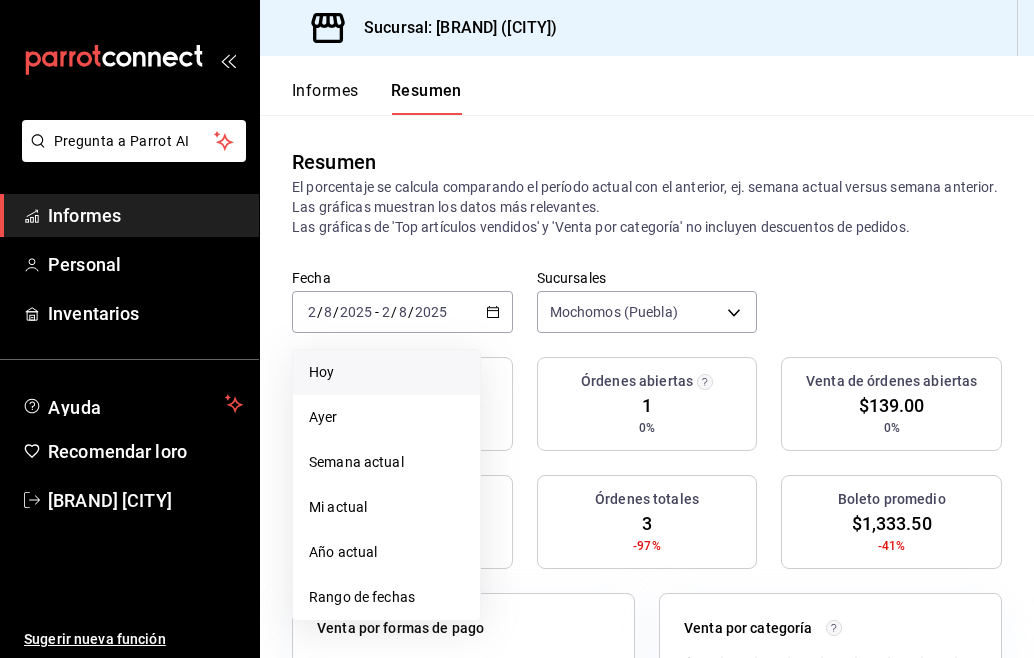 click on "Hoy" at bounding box center [386, 372] 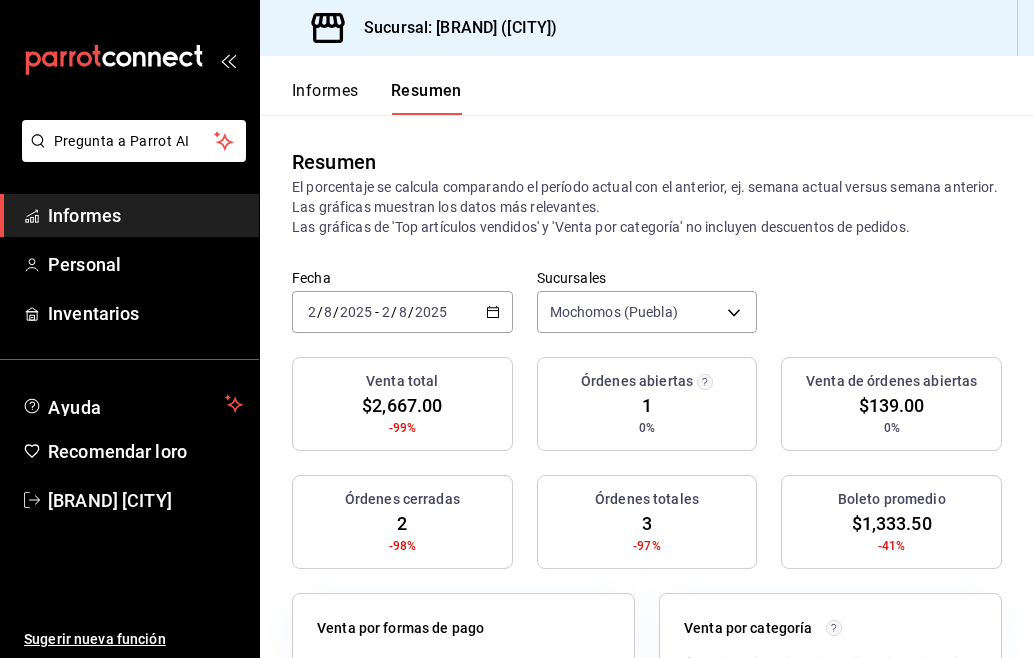 click 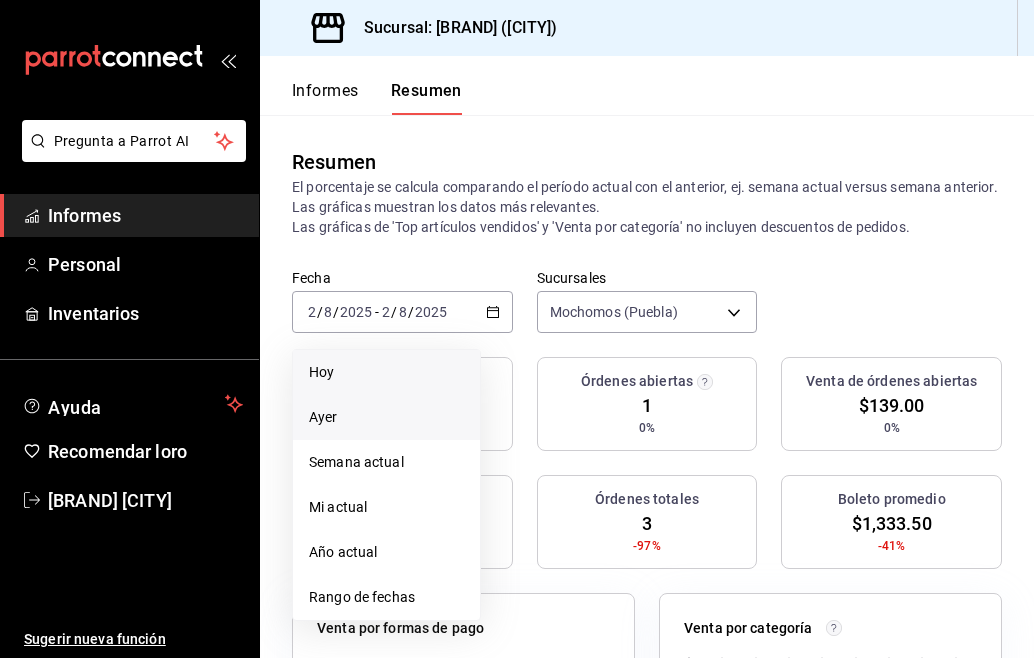 click on "Ayer" at bounding box center (386, 417) 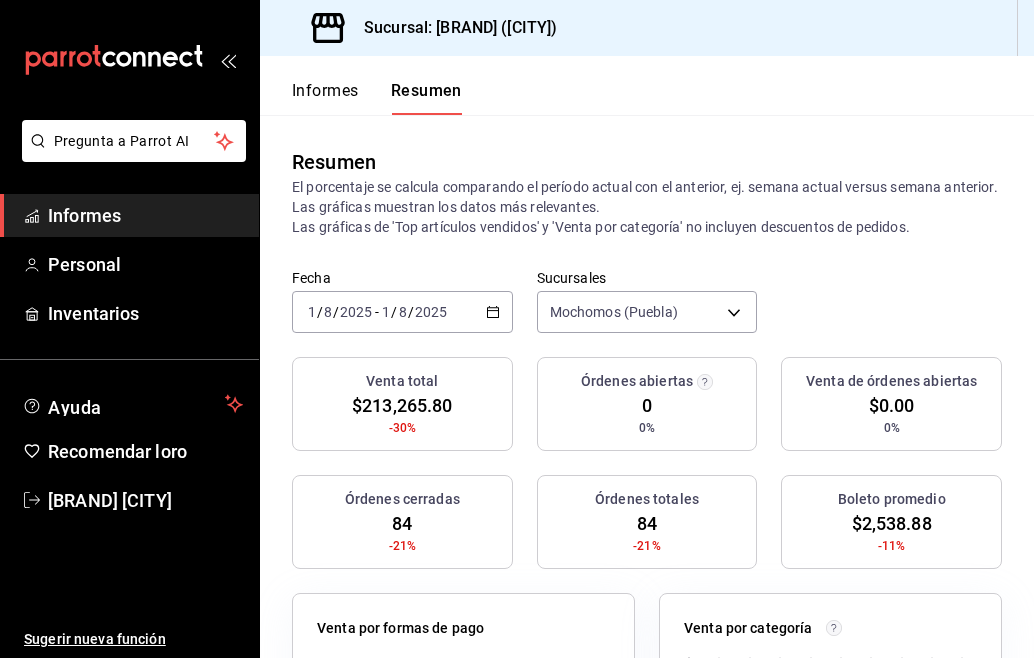 click on "Informes" at bounding box center [325, 90] 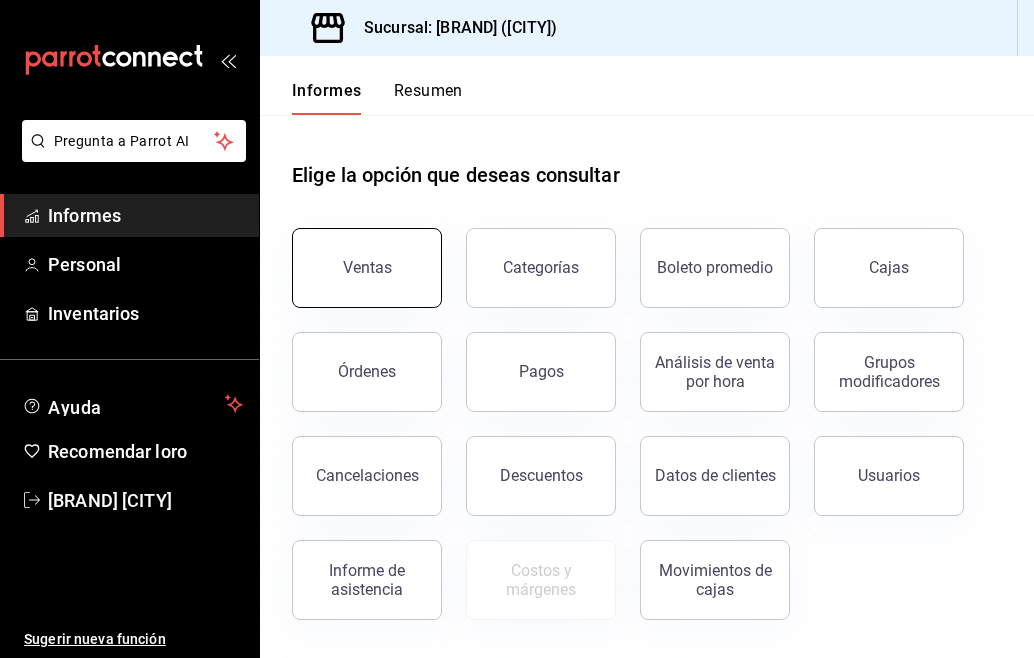 click on "Ventas" at bounding box center (367, 267) 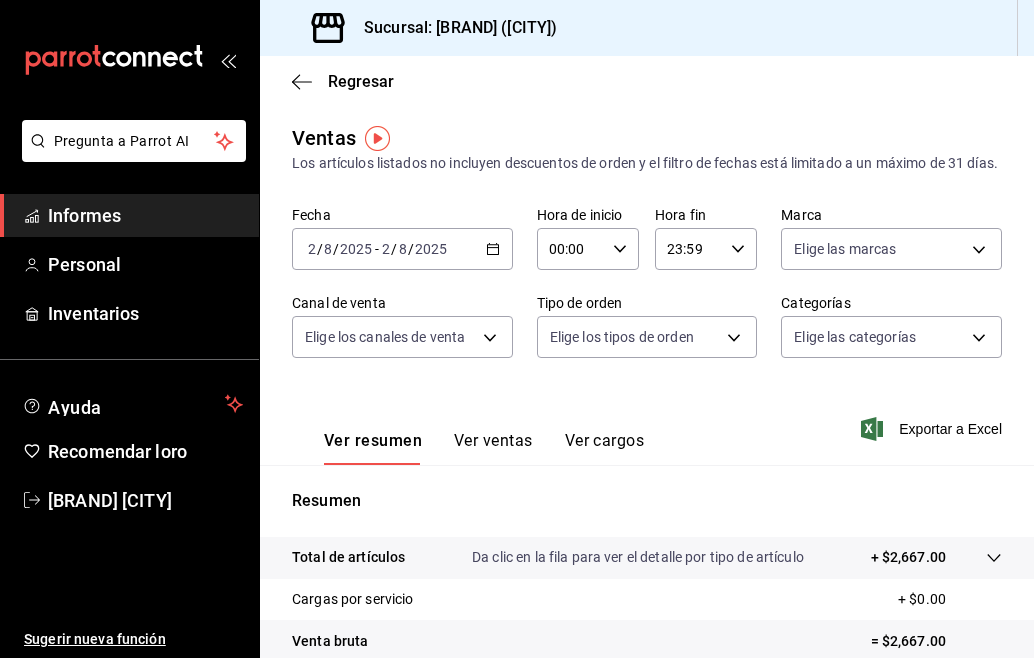 click 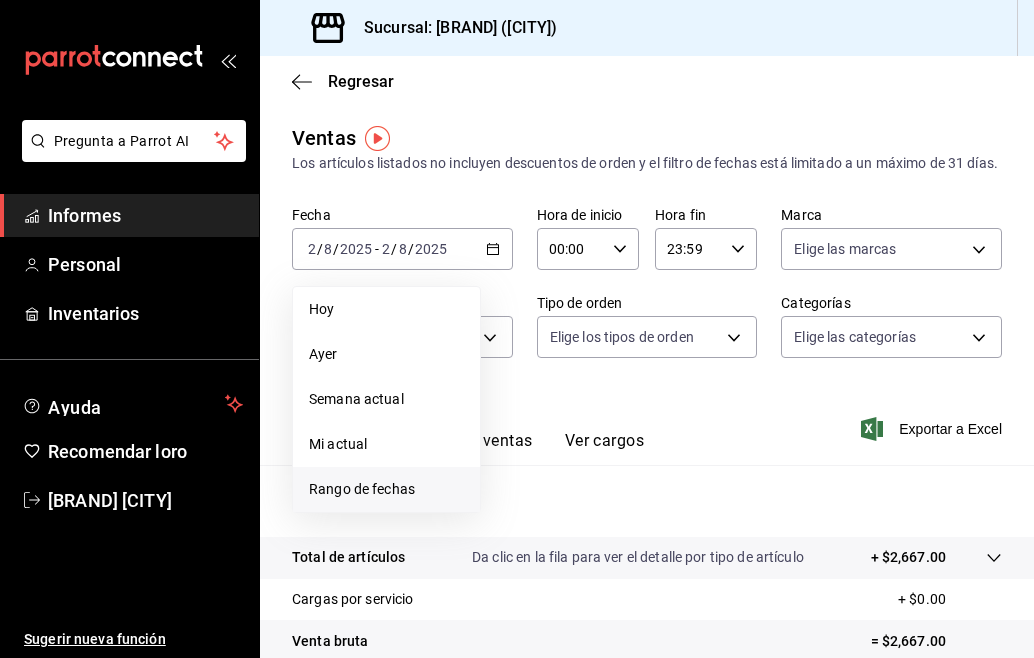 click on "Rango de fechas" at bounding box center (386, 489) 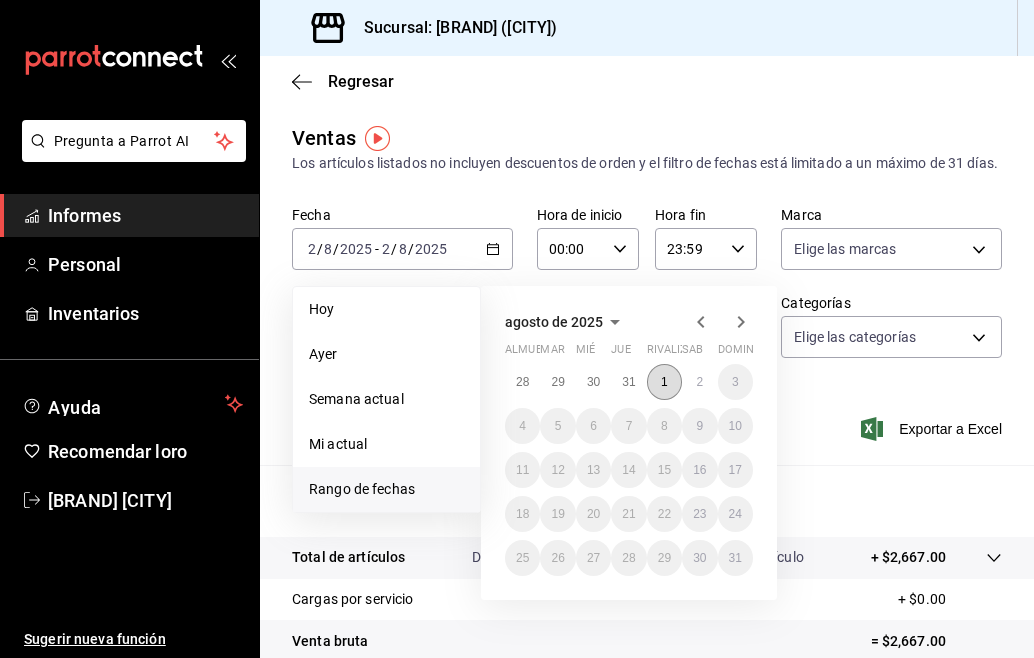 click on "1" at bounding box center [664, 382] 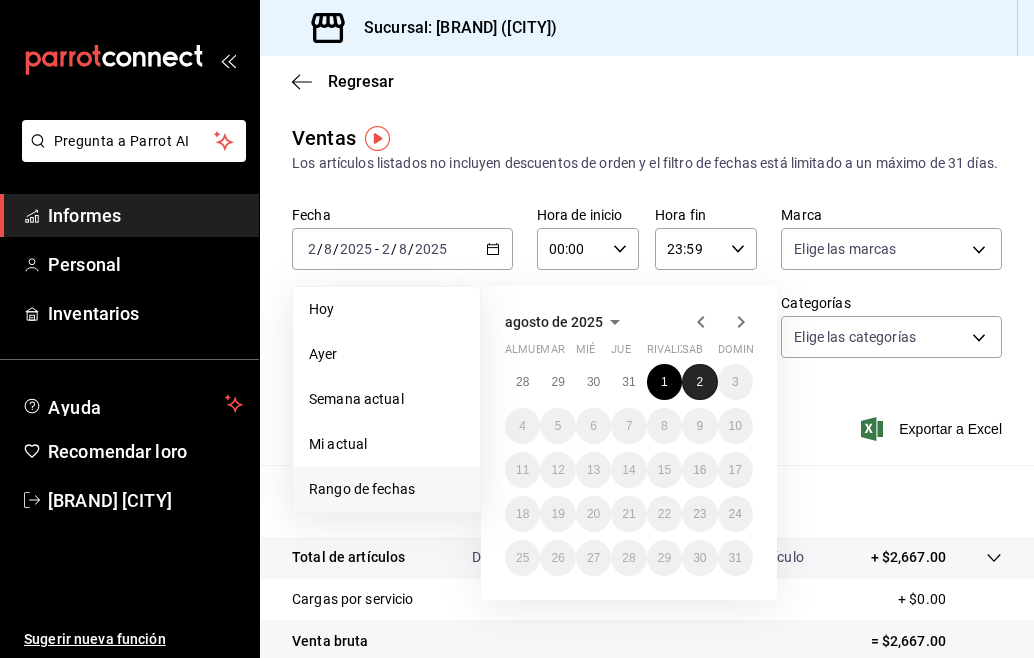click on "2" at bounding box center (699, 382) 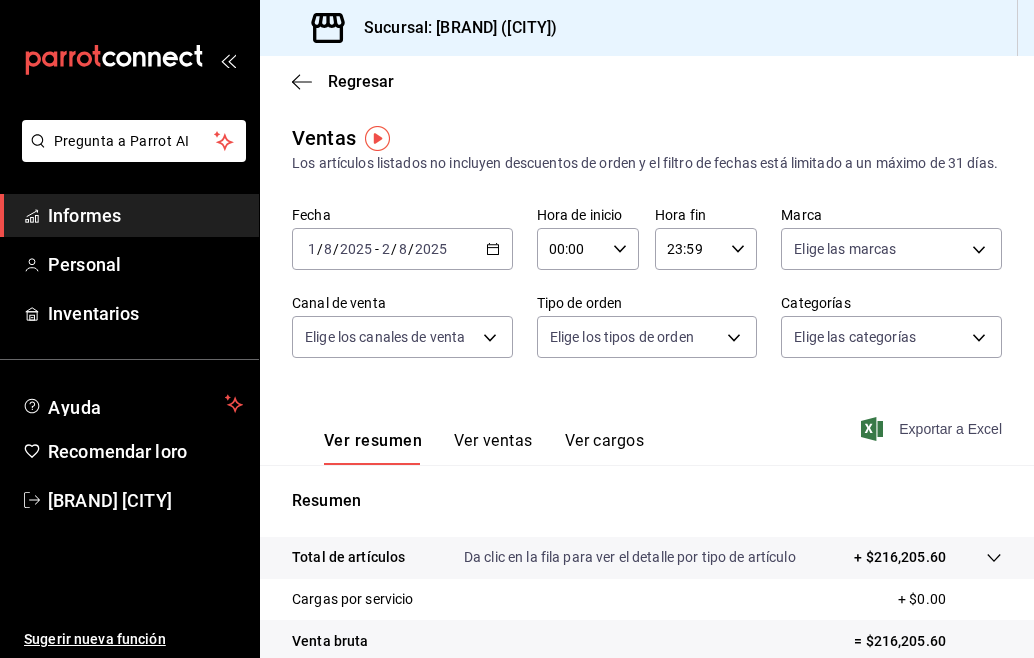 click on "Exportar a Excel" at bounding box center [933, 429] 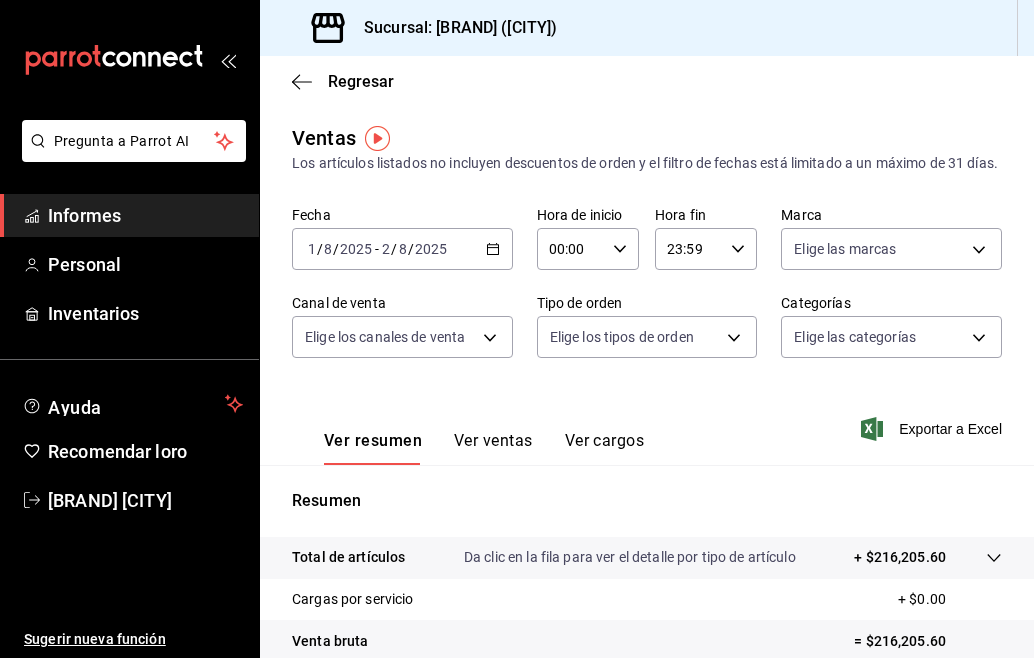 click 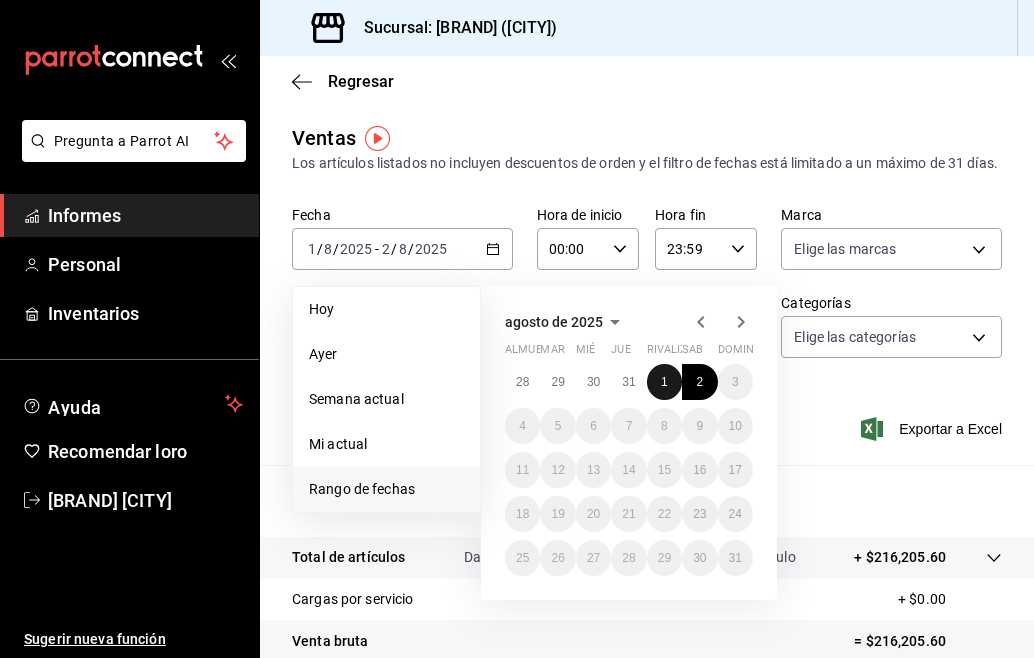 click on "1" at bounding box center [664, 382] 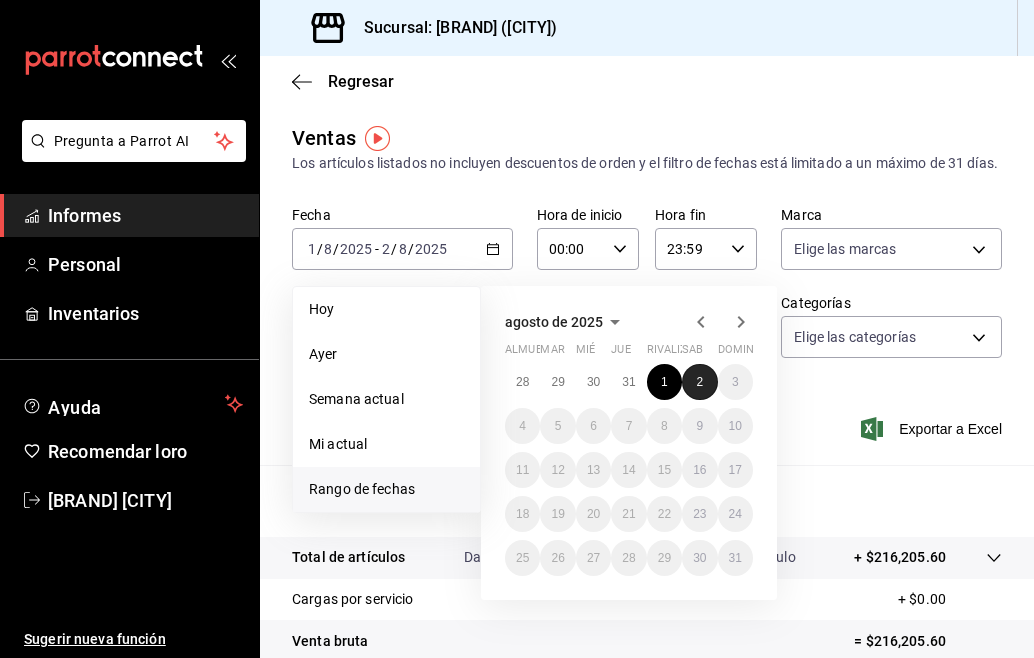 click on "2" at bounding box center (699, 382) 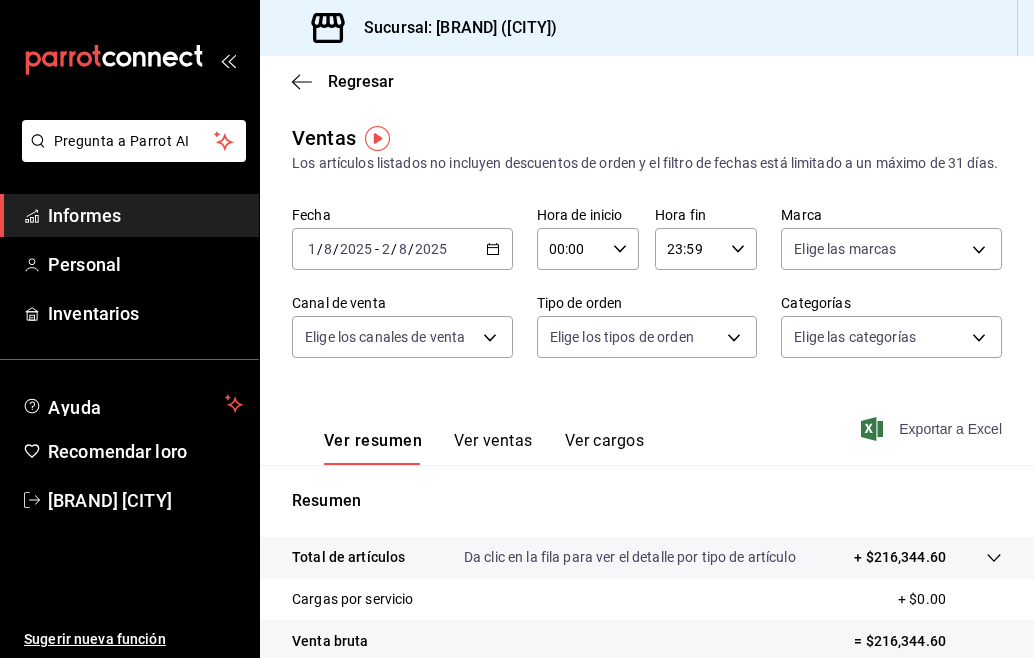 click on "Exportar a Excel" at bounding box center (933, 429) 